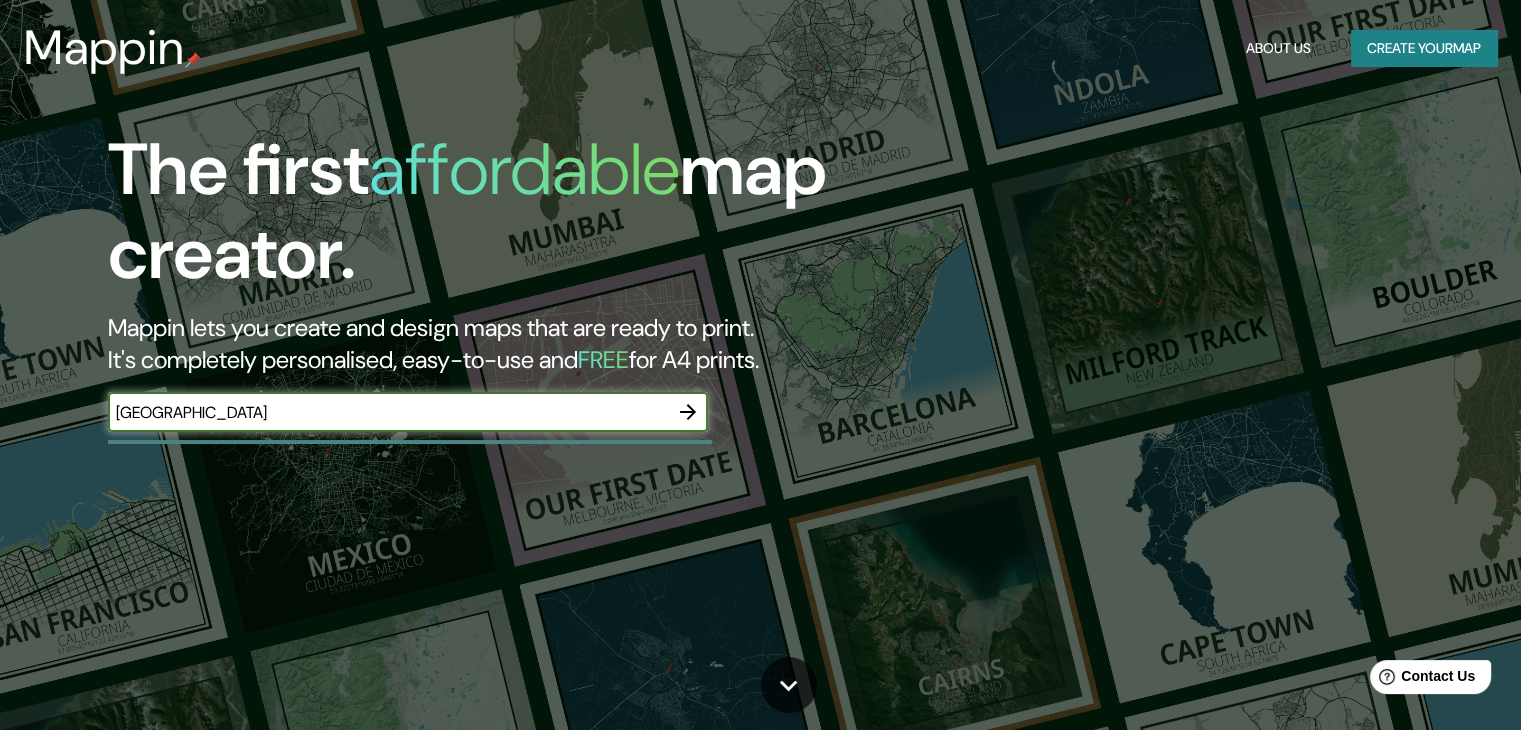 scroll, scrollTop: 0, scrollLeft: 0, axis: both 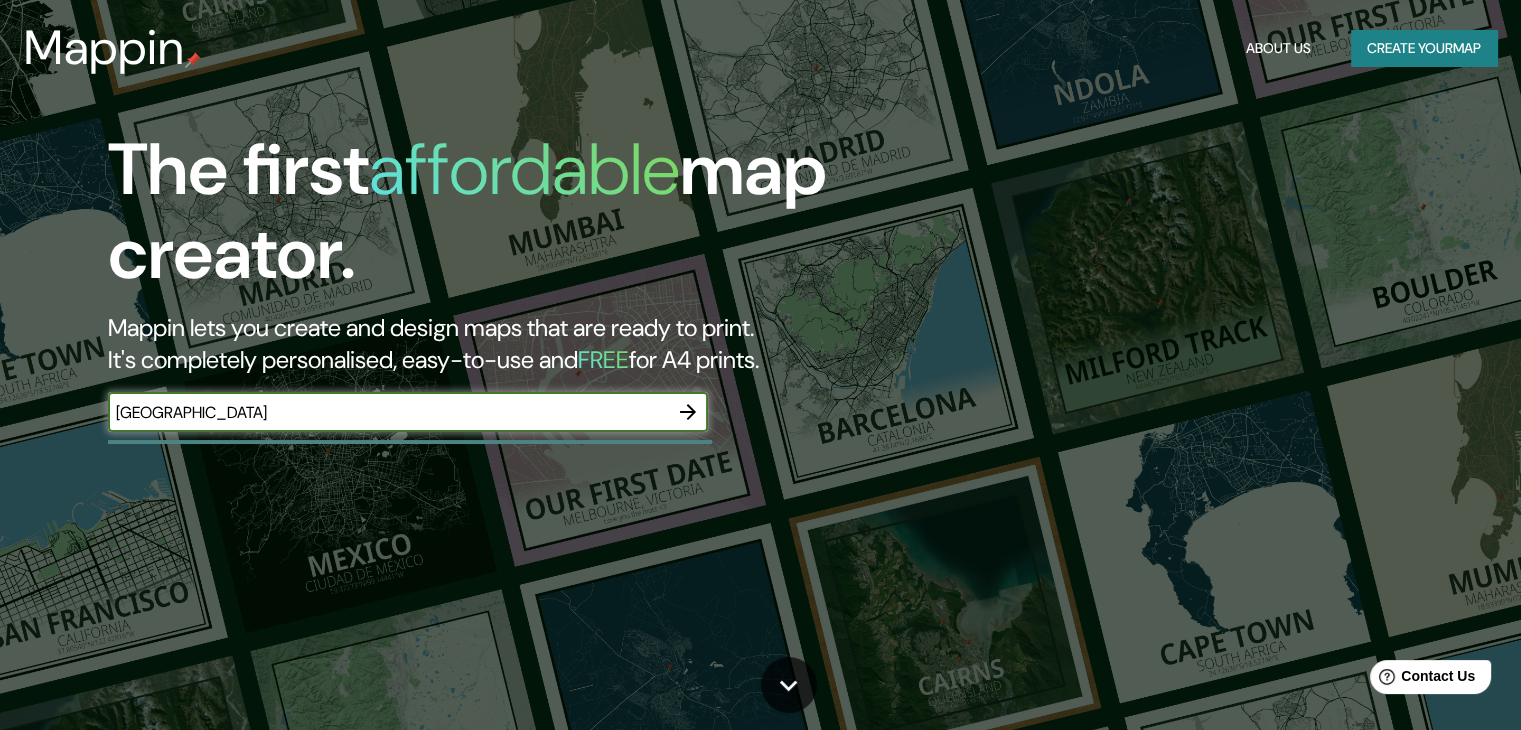 click 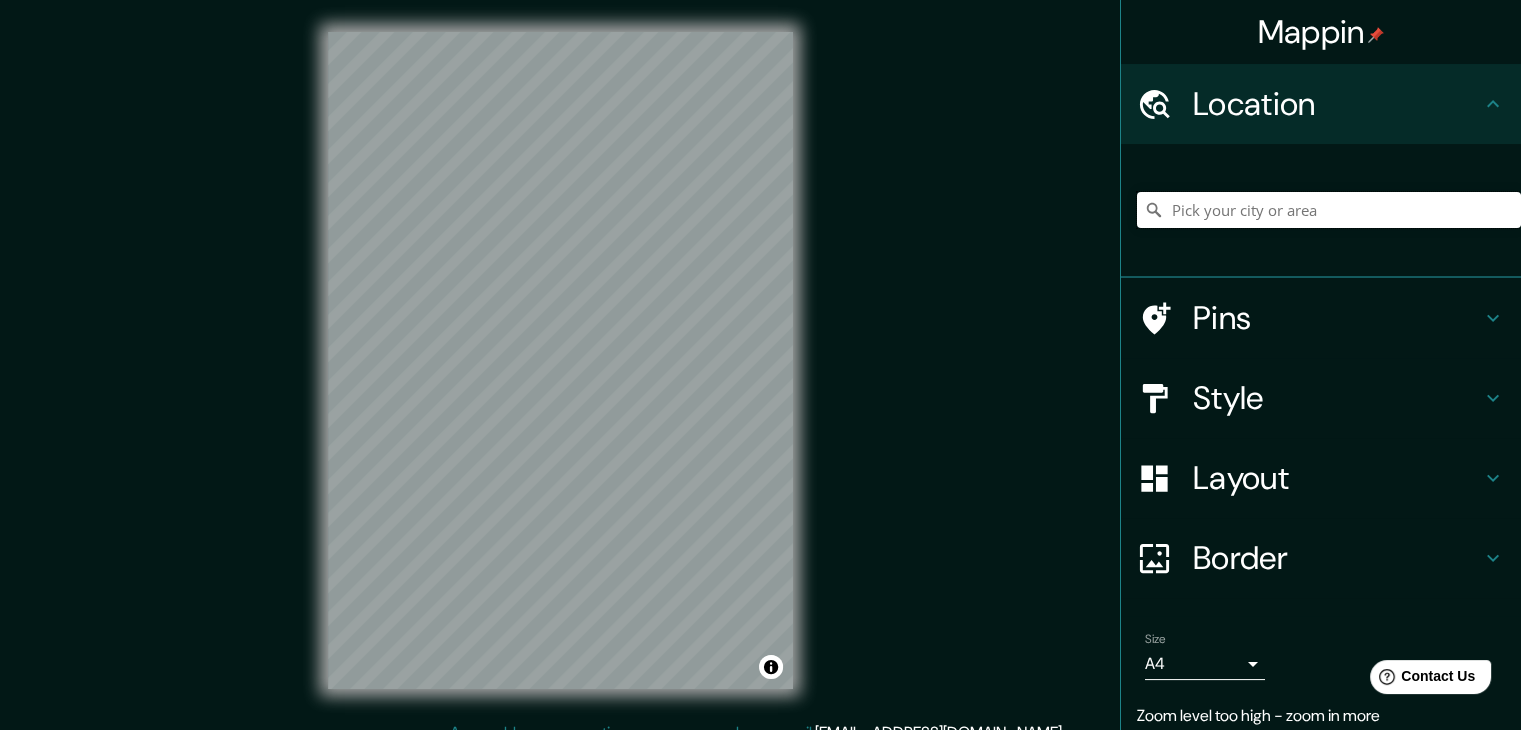 click at bounding box center (1329, 210) 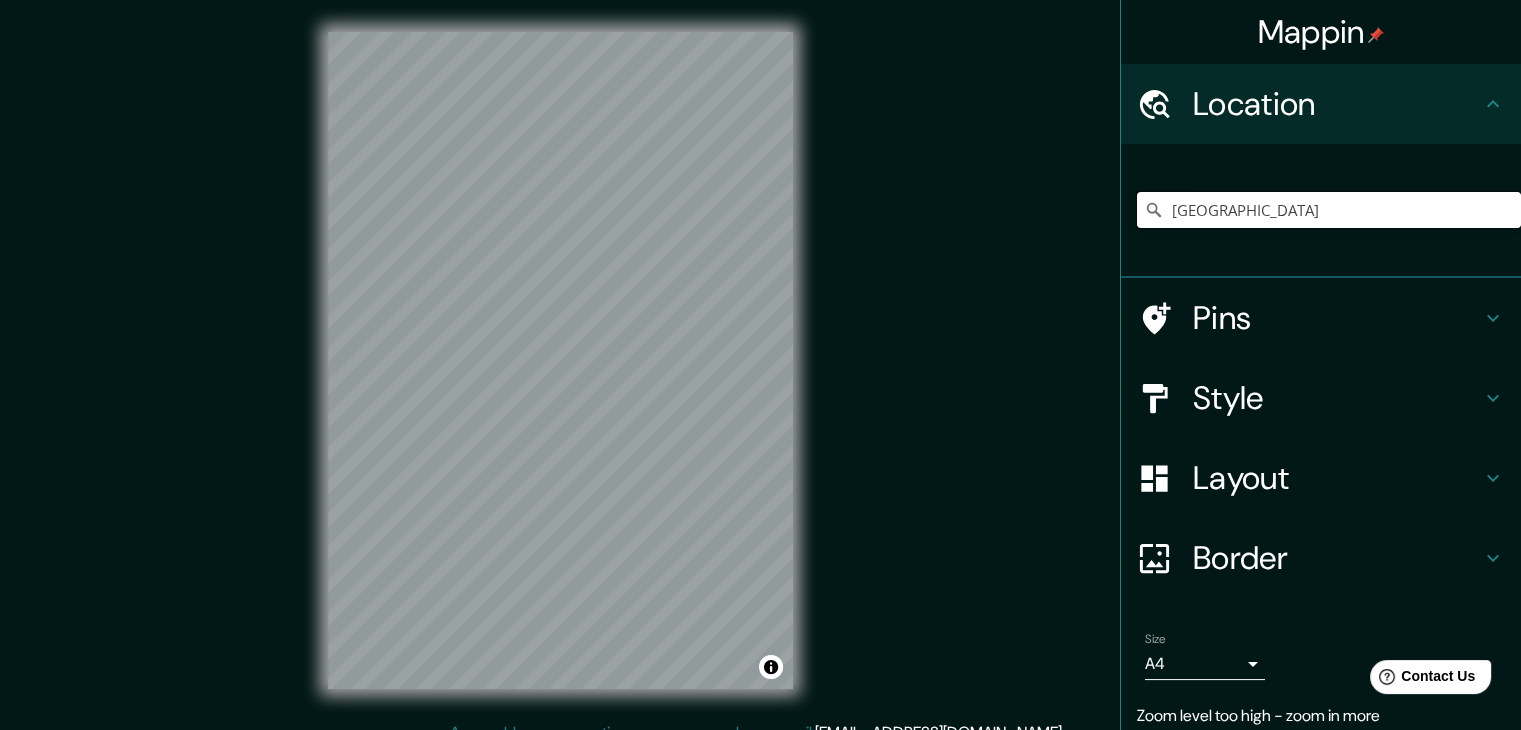 type on "[GEOGRAPHIC_DATA]" 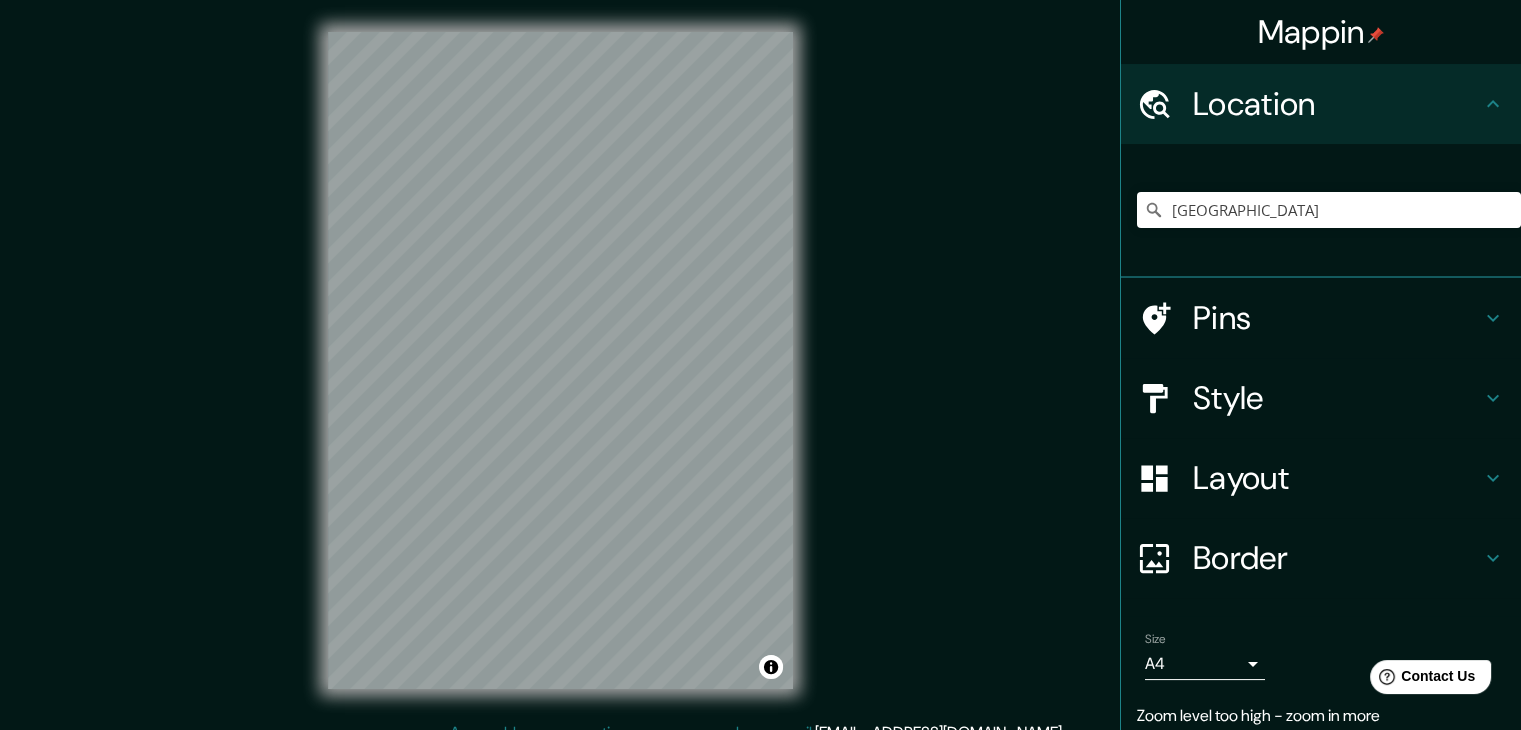 click on "Layout" at bounding box center (1337, 478) 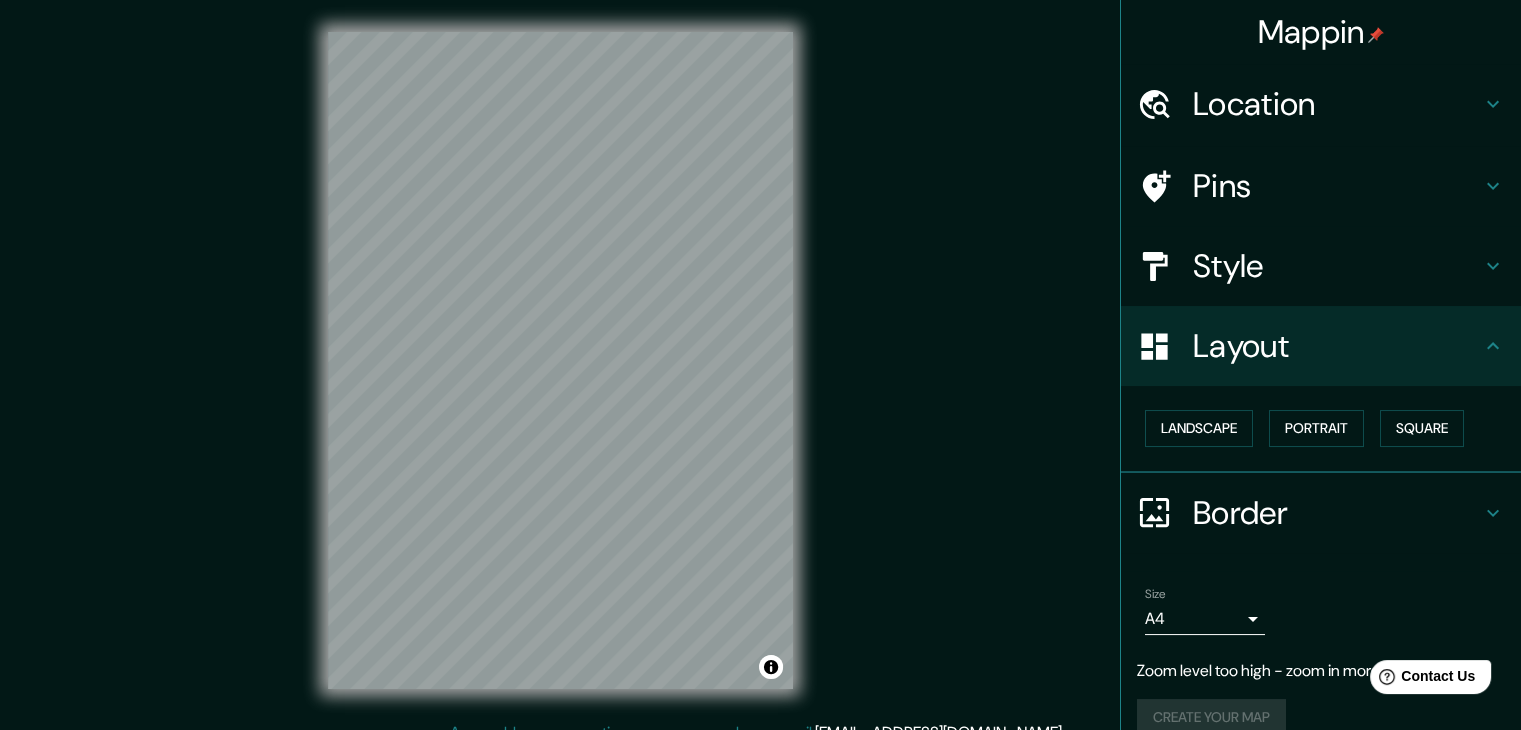 click on "Layout" at bounding box center [1337, 346] 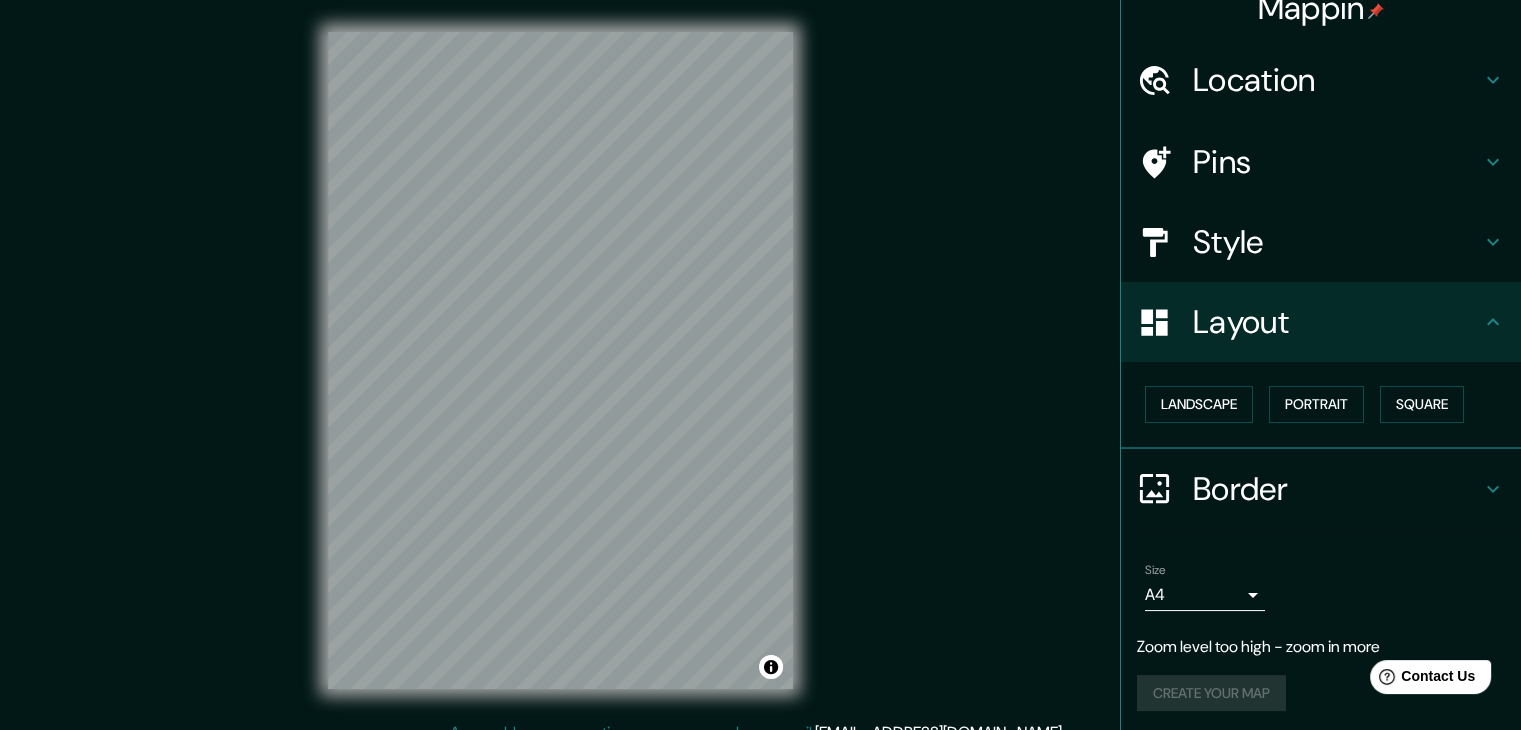 scroll, scrollTop: 28, scrollLeft: 0, axis: vertical 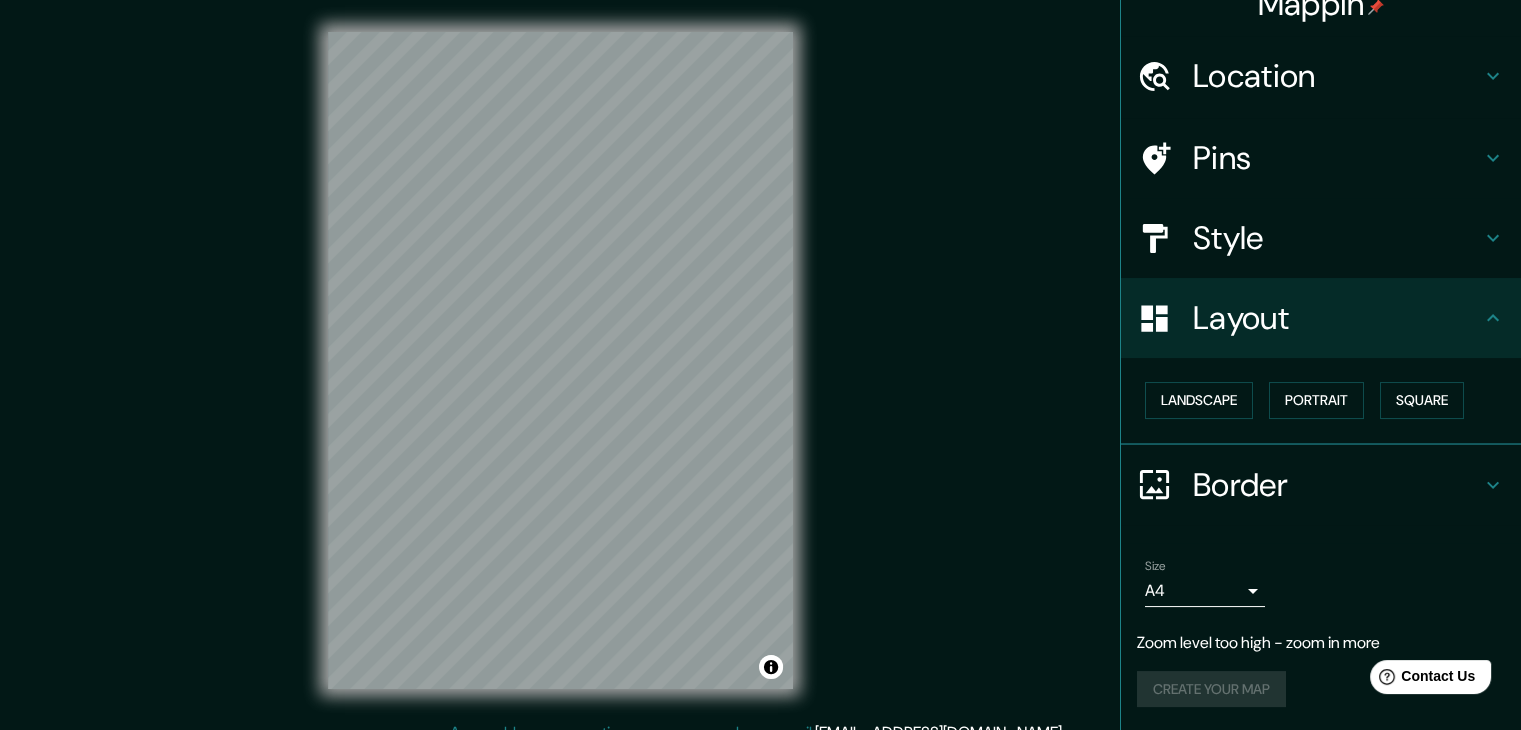 click on "Border" at bounding box center [1337, 485] 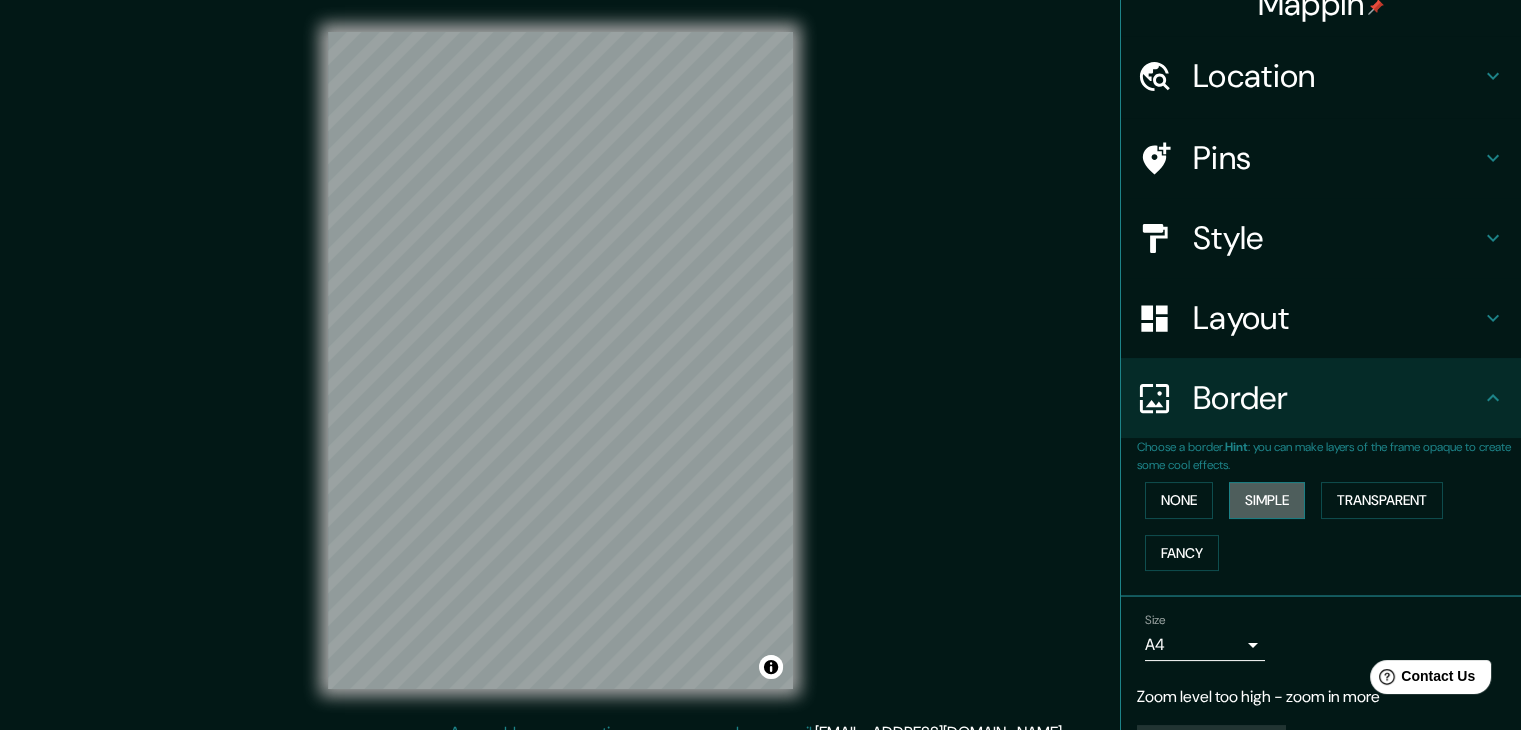 click on "Simple" at bounding box center (1267, 500) 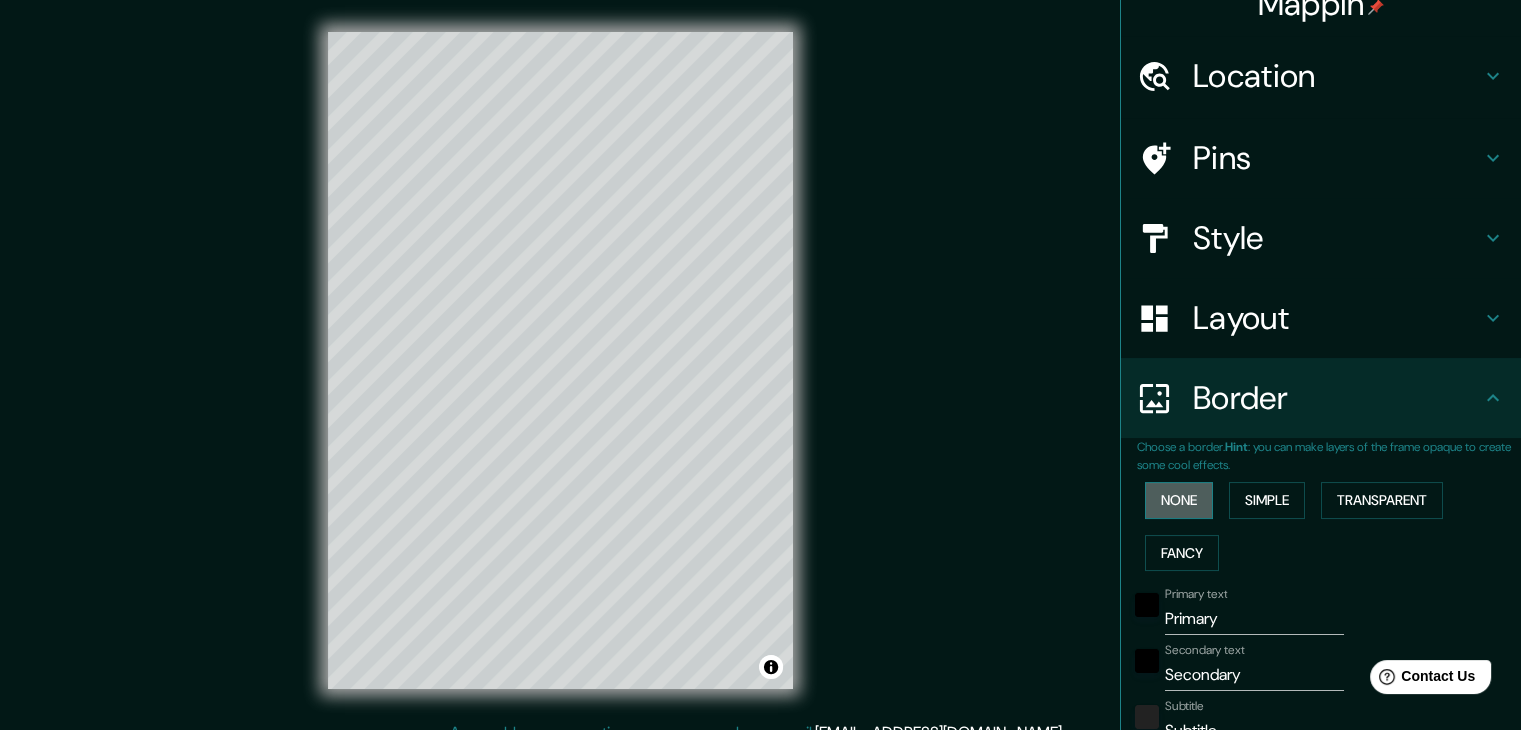 click on "None" at bounding box center (1179, 500) 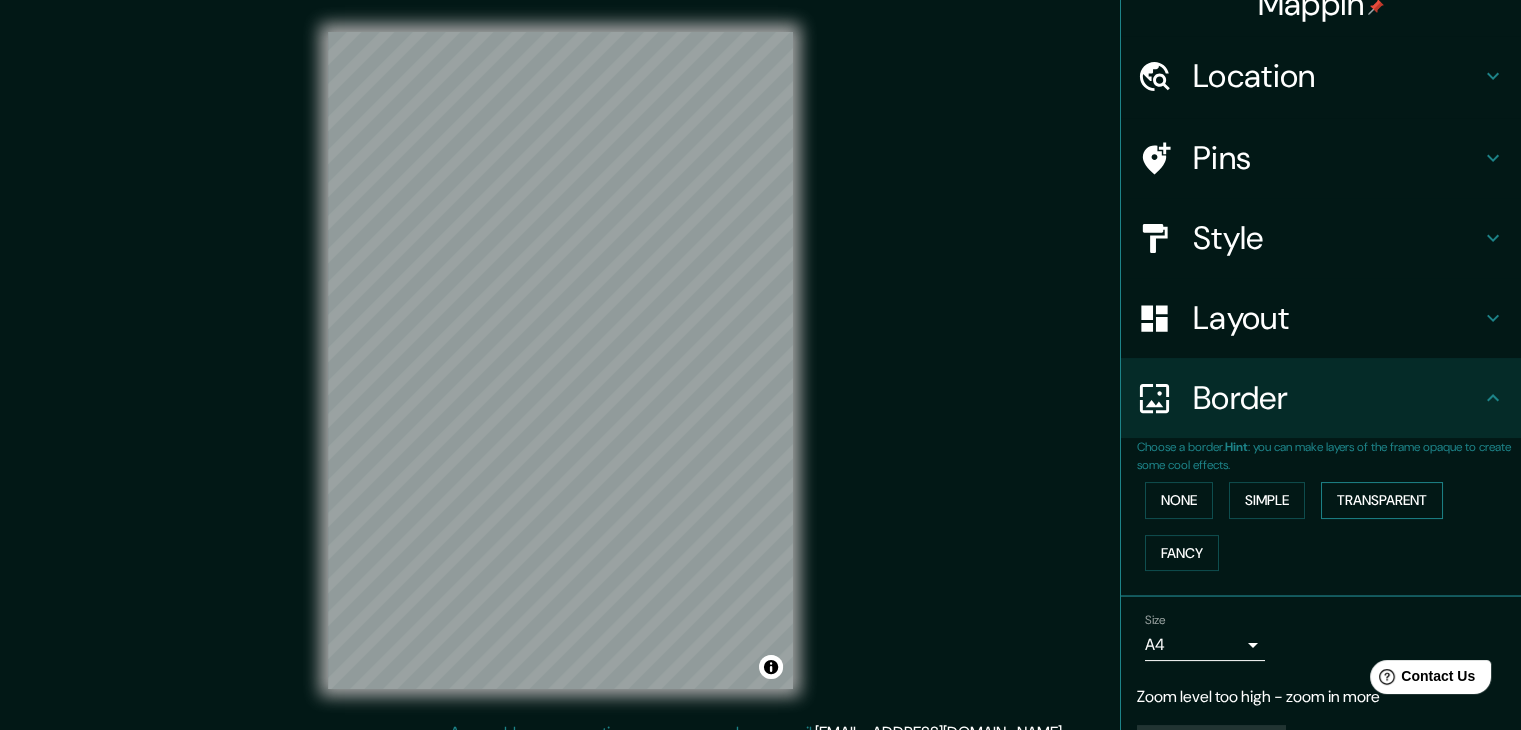 click on "Transparent" at bounding box center (1382, 500) 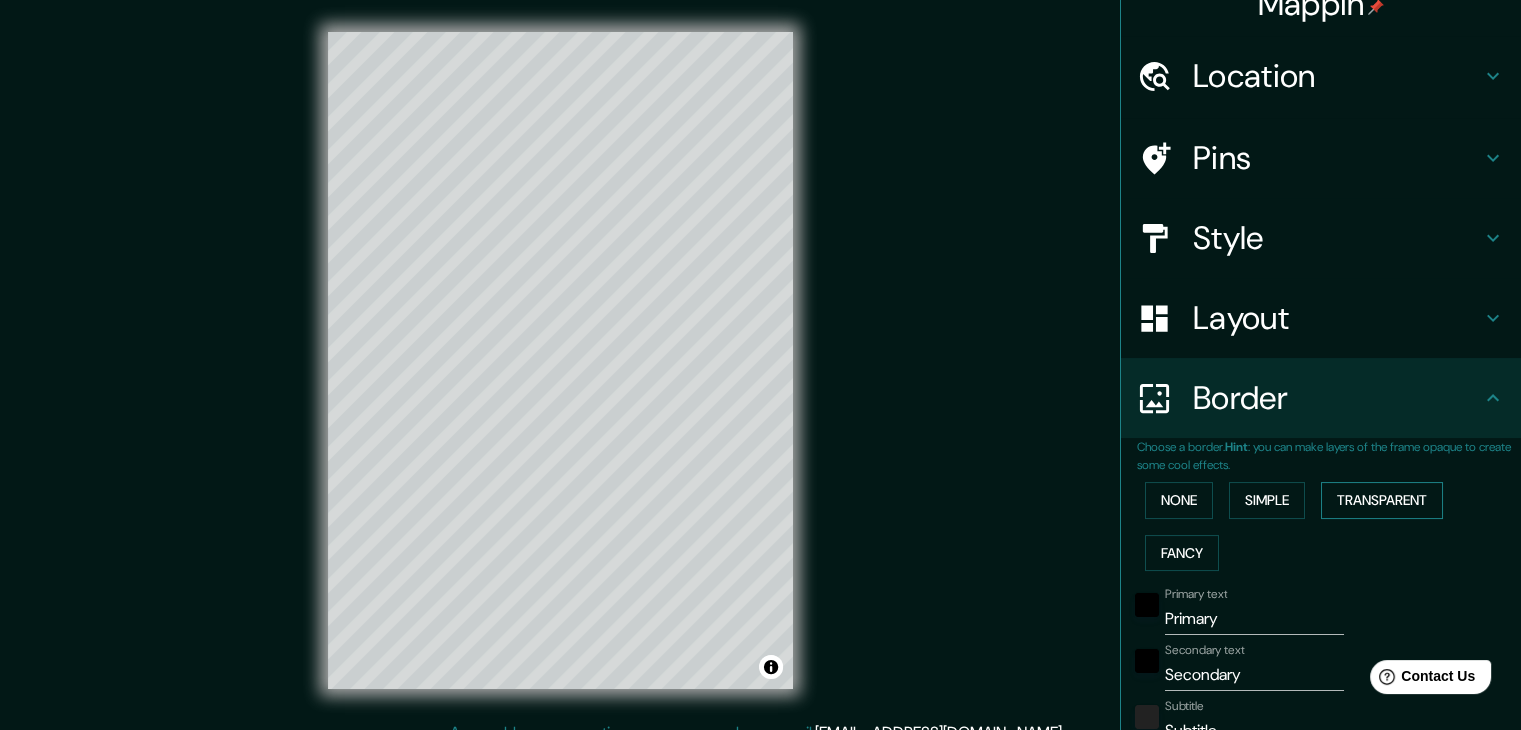 click on "Transparent" at bounding box center (1382, 500) 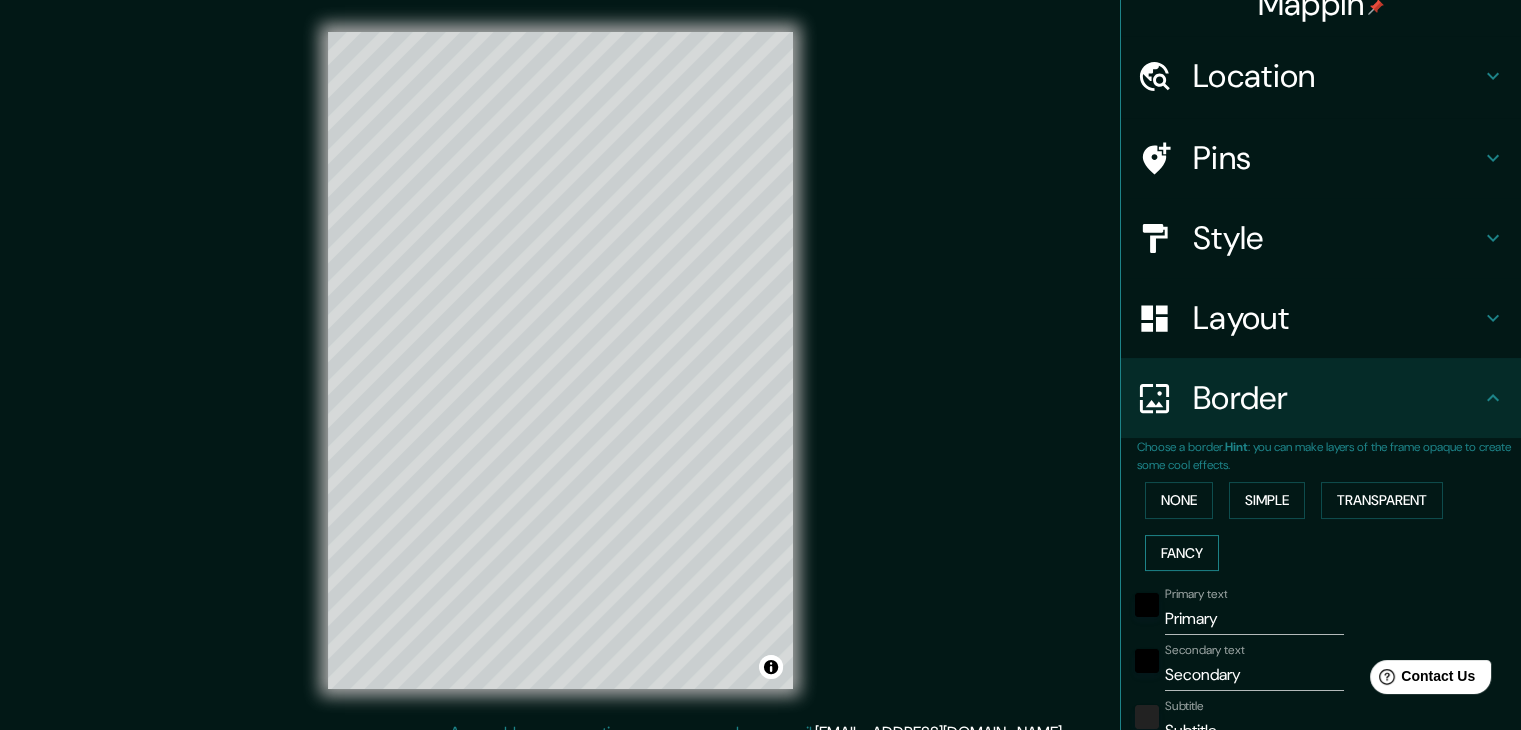 click on "Fancy" at bounding box center (1182, 553) 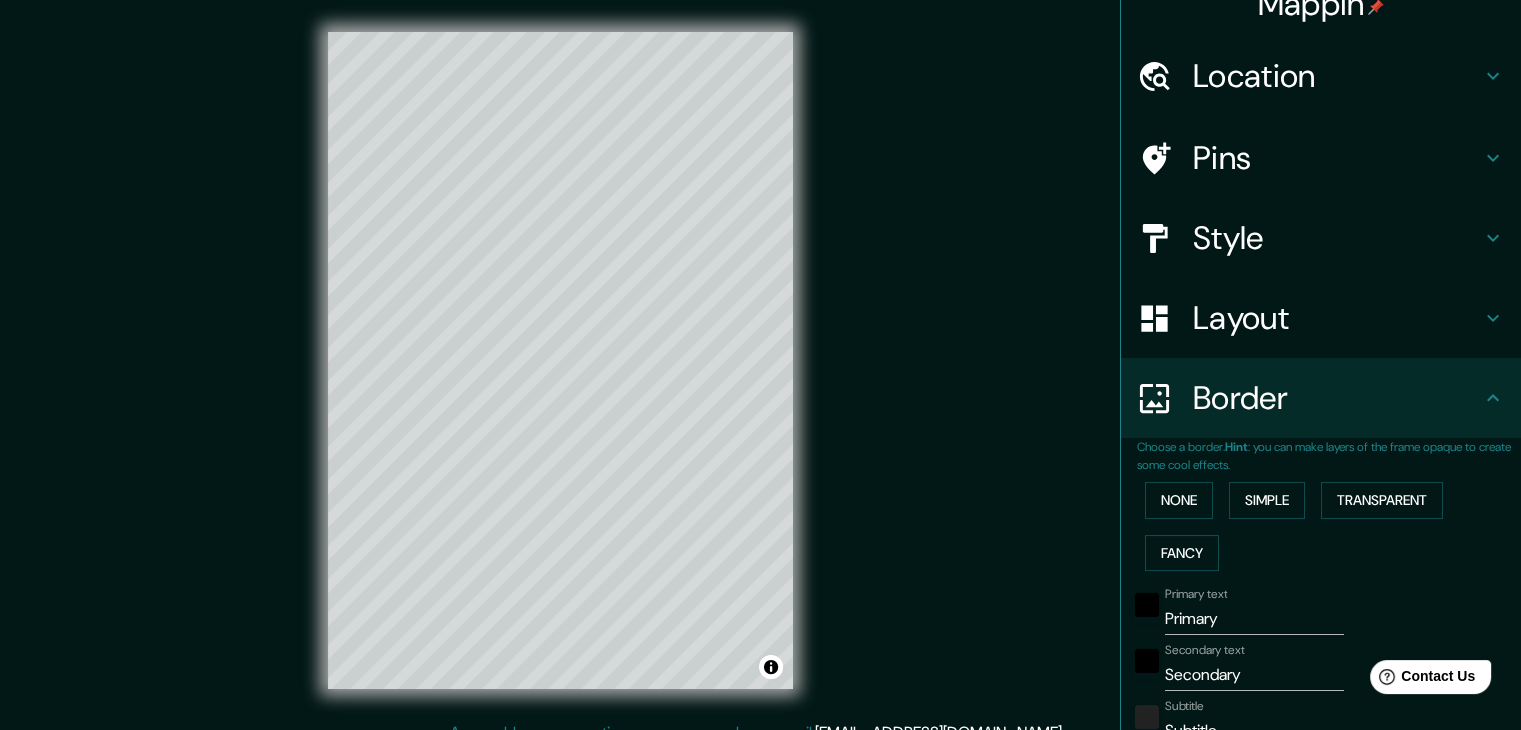 click on "None Simple Transparent Fancy" at bounding box center (1329, 526) 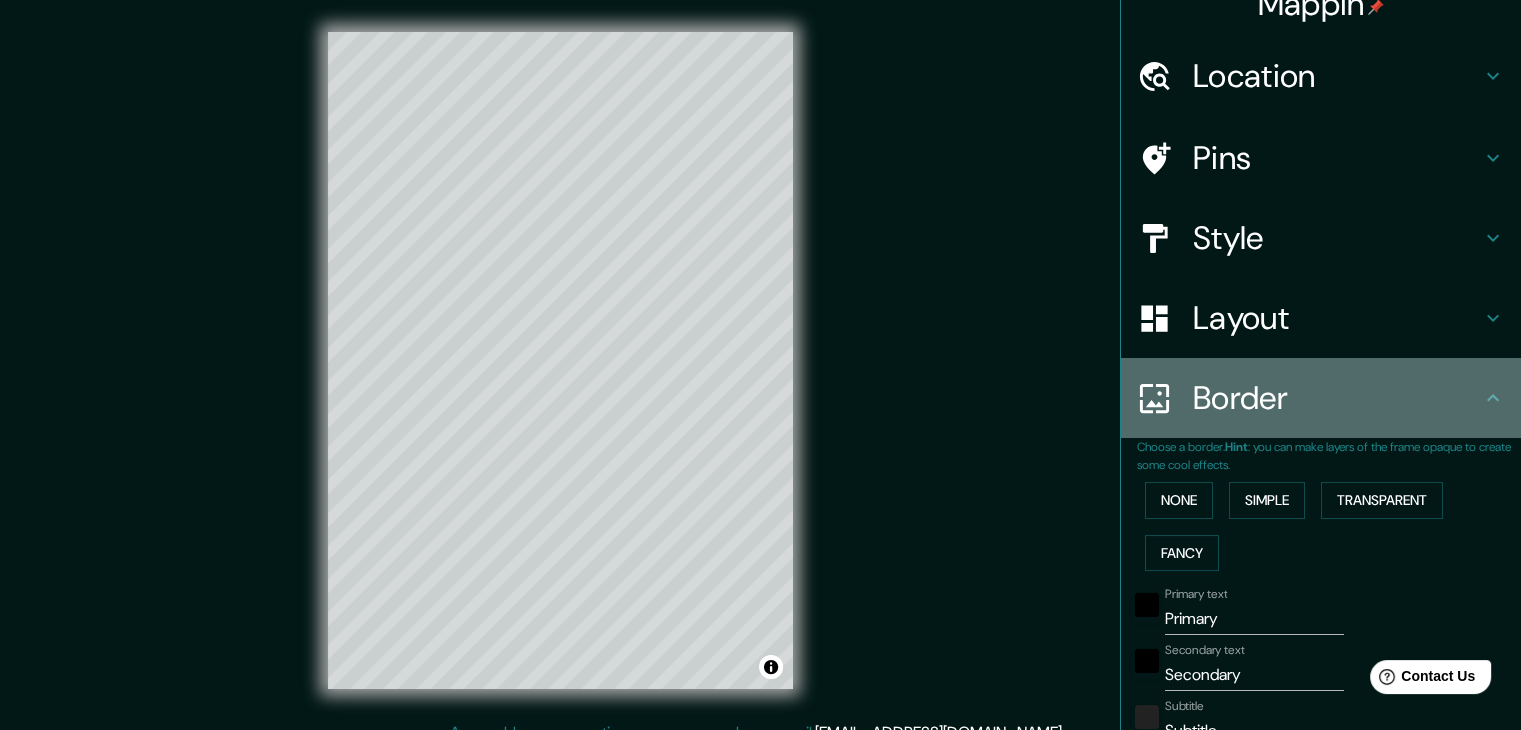click on "Border" at bounding box center (1321, 398) 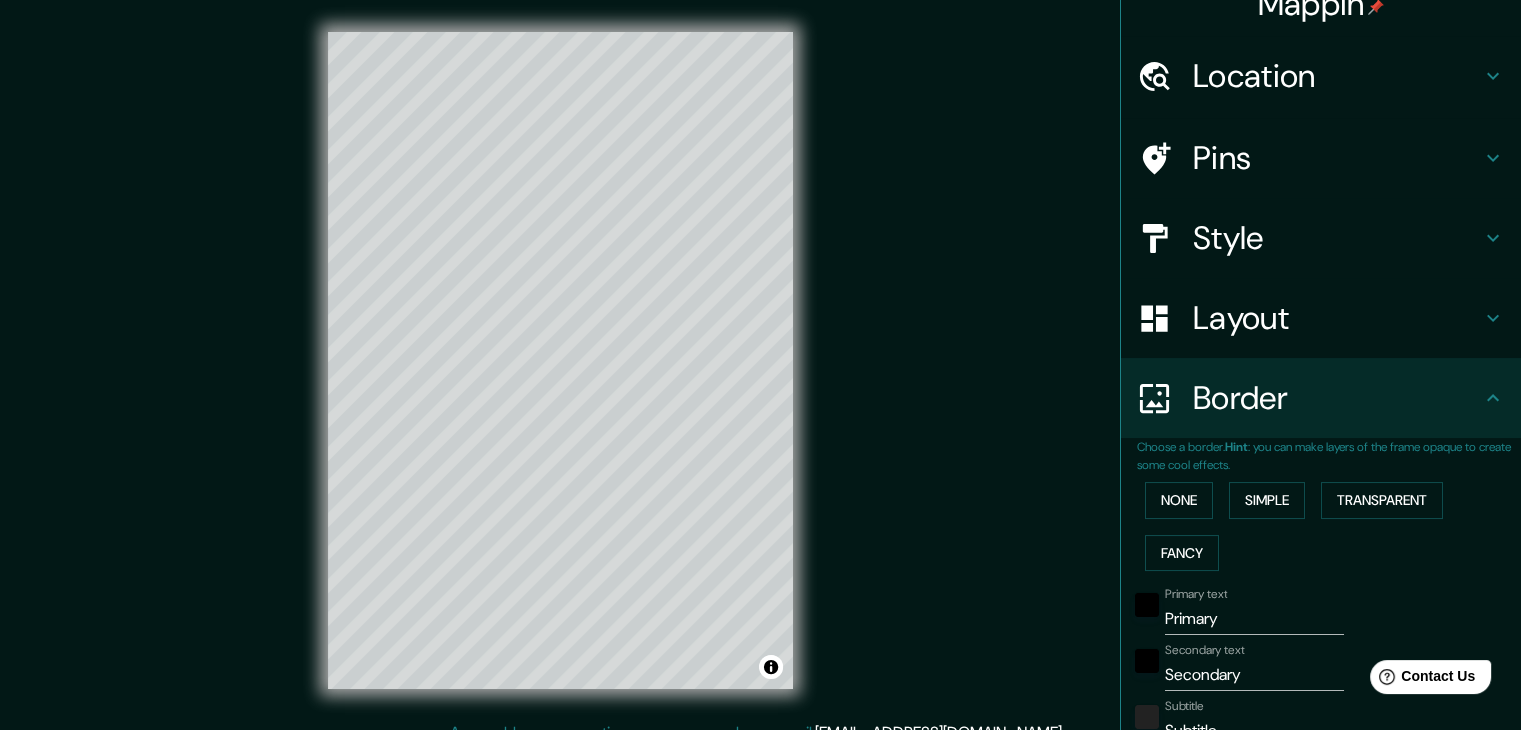 click 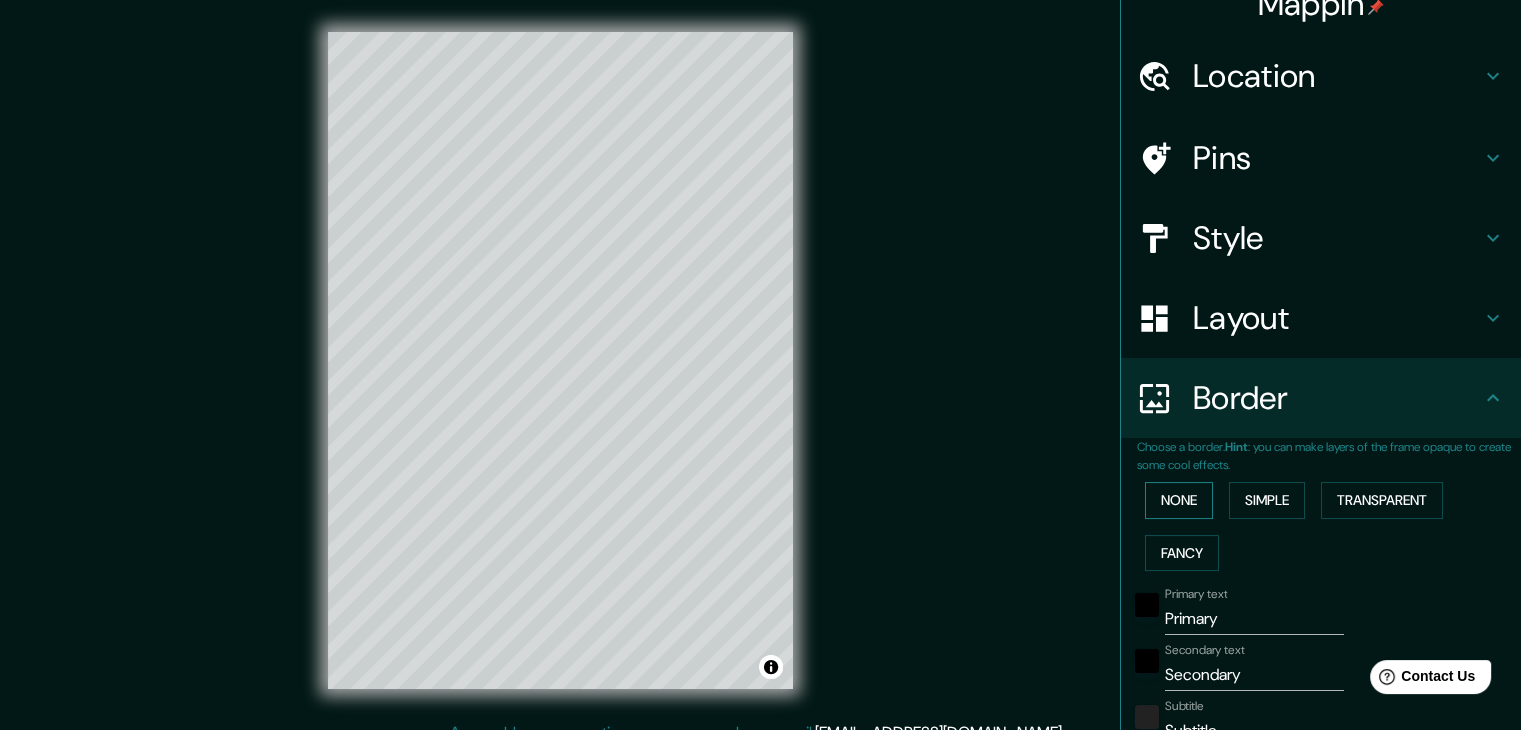 click on "None" at bounding box center (1179, 500) 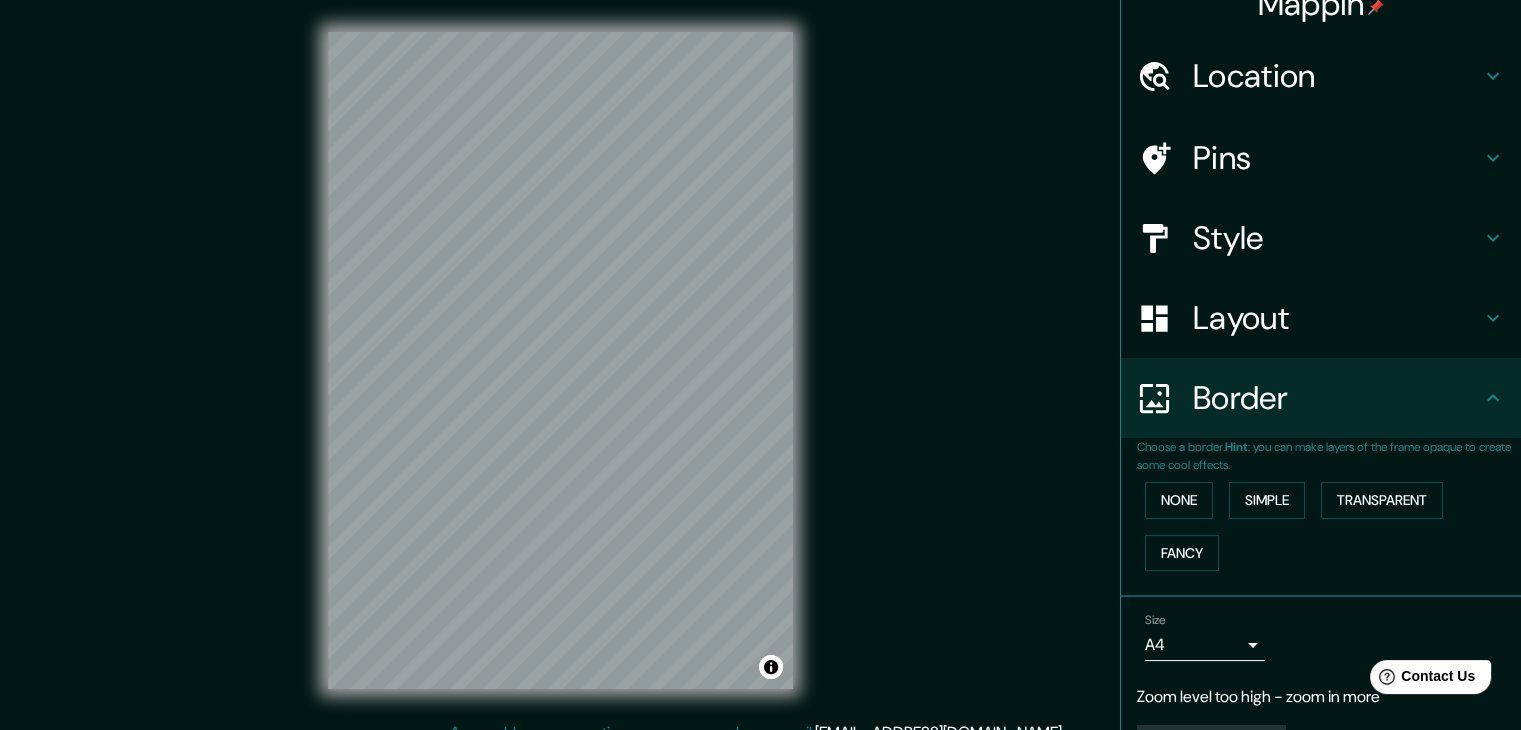 click on "Layout" at bounding box center (1337, 318) 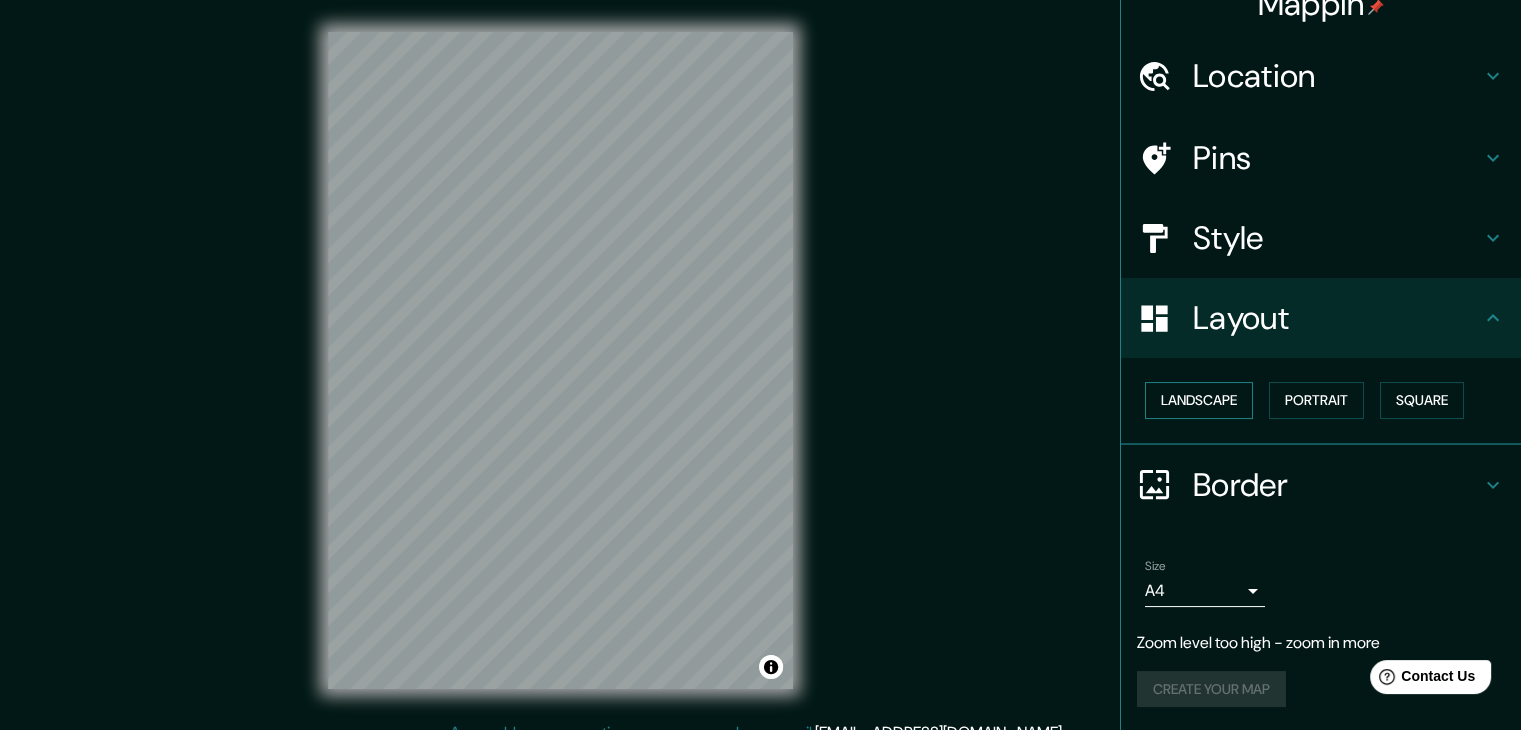 click on "Landscape" at bounding box center [1199, 400] 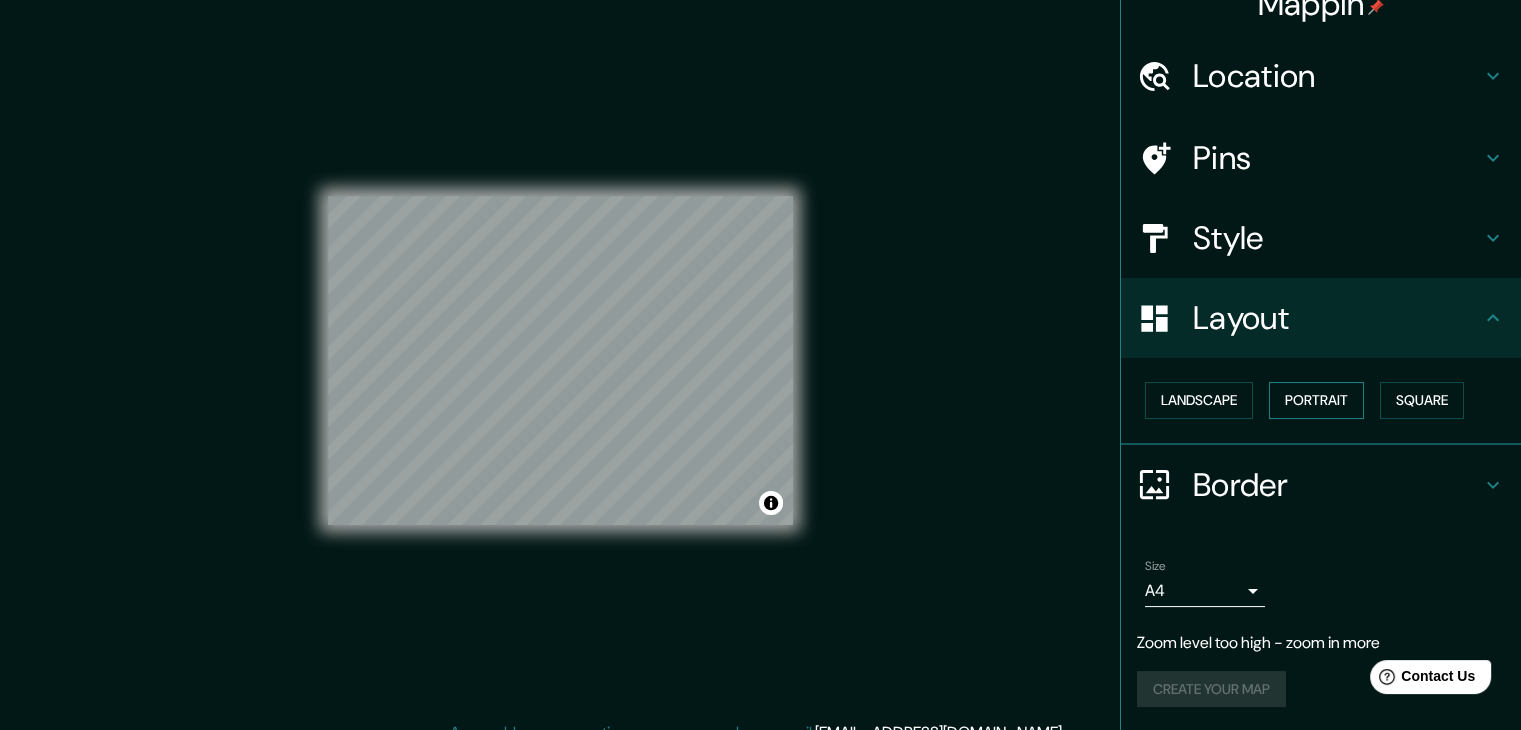 click on "Portrait" at bounding box center [1316, 400] 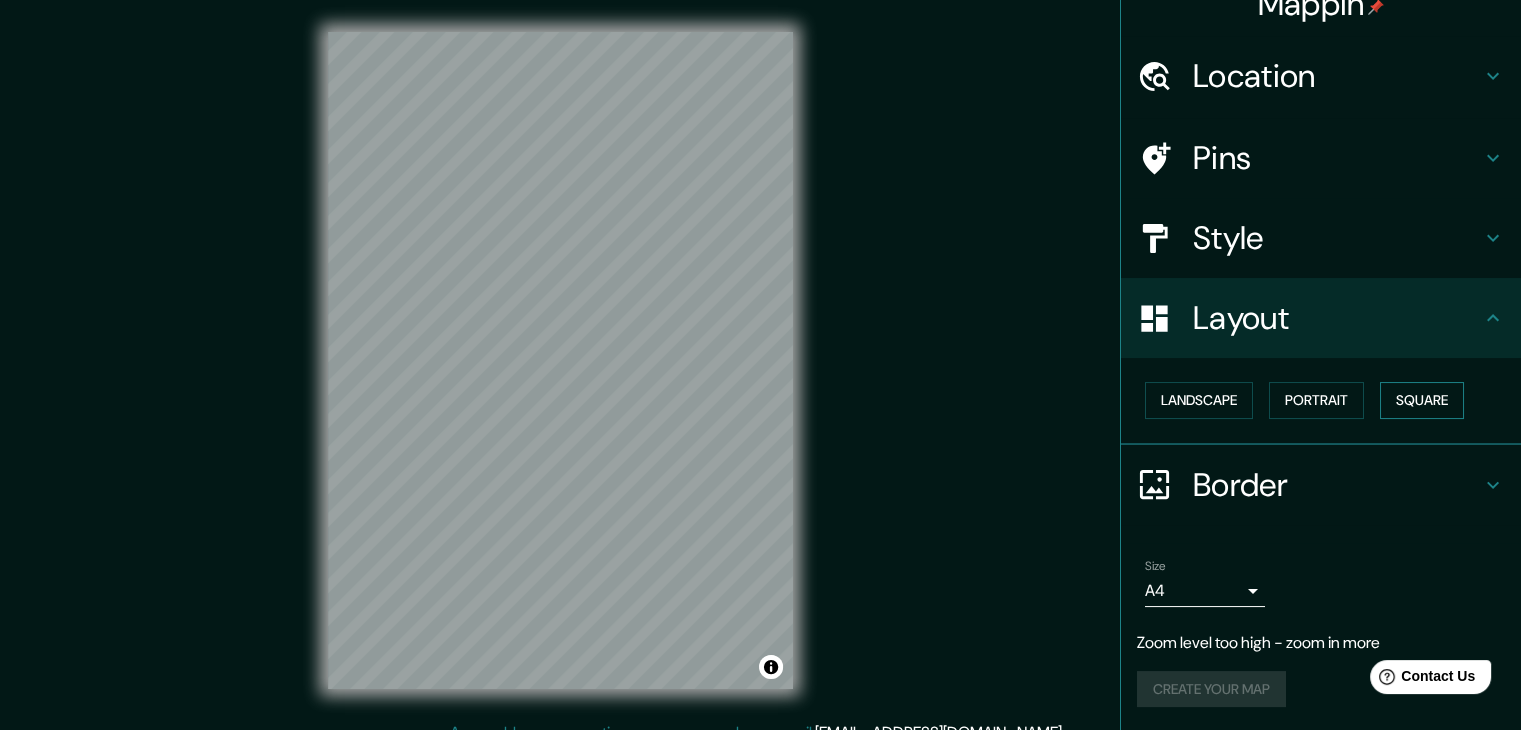 click on "Square" at bounding box center (1422, 400) 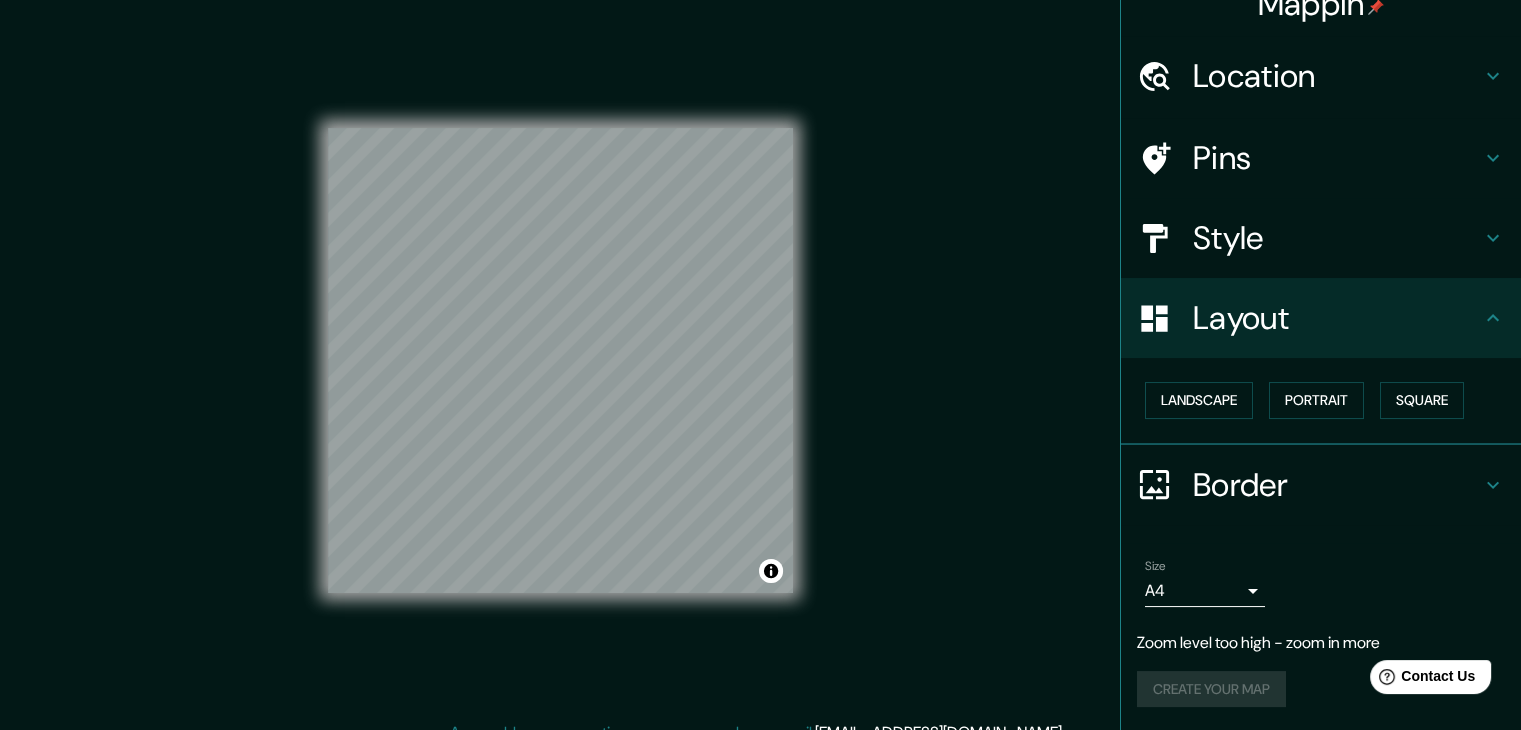 drag, startPoint x: 1214, startPoint y: 401, endPoint x: 1213, endPoint y: 374, distance: 27.018513 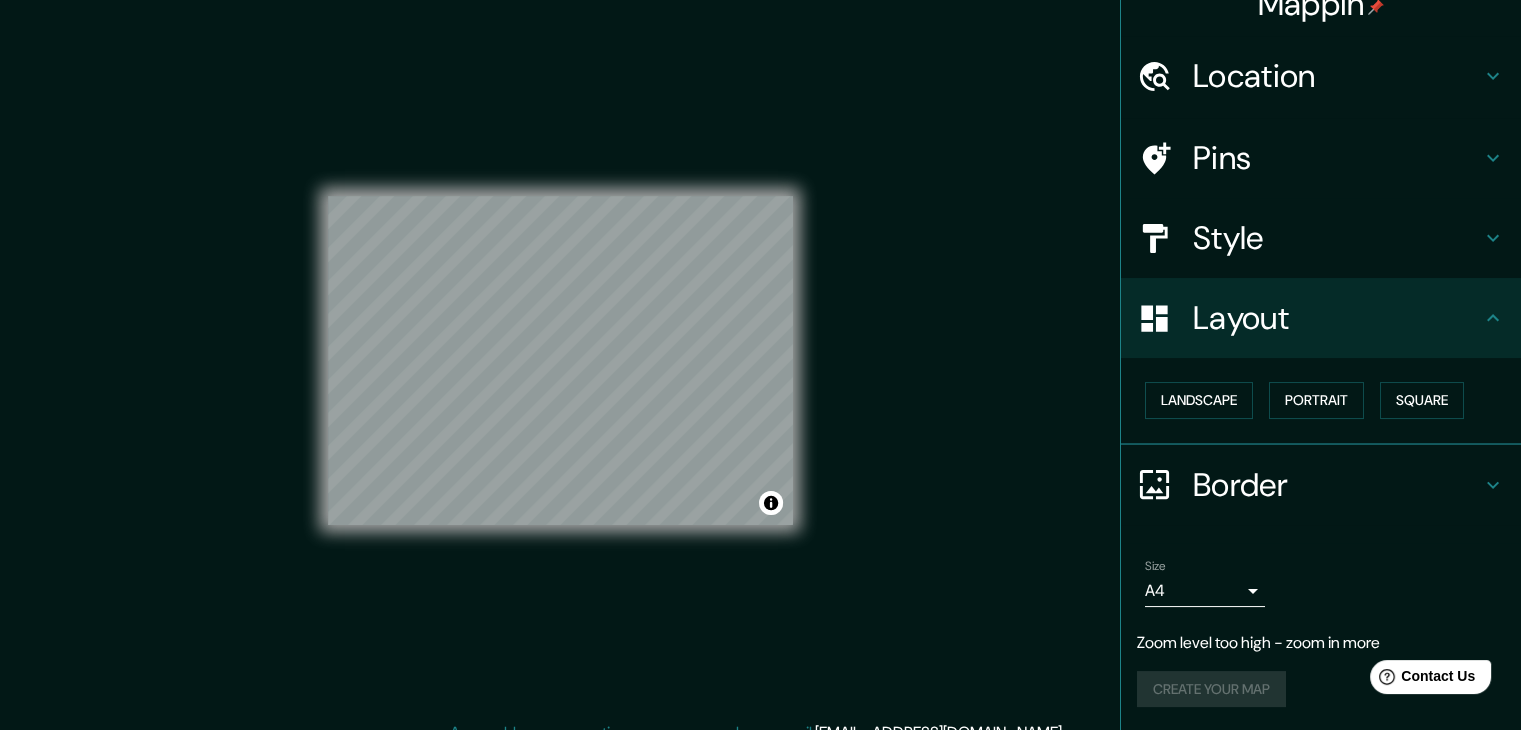 click on "Style" at bounding box center (1337, 238) 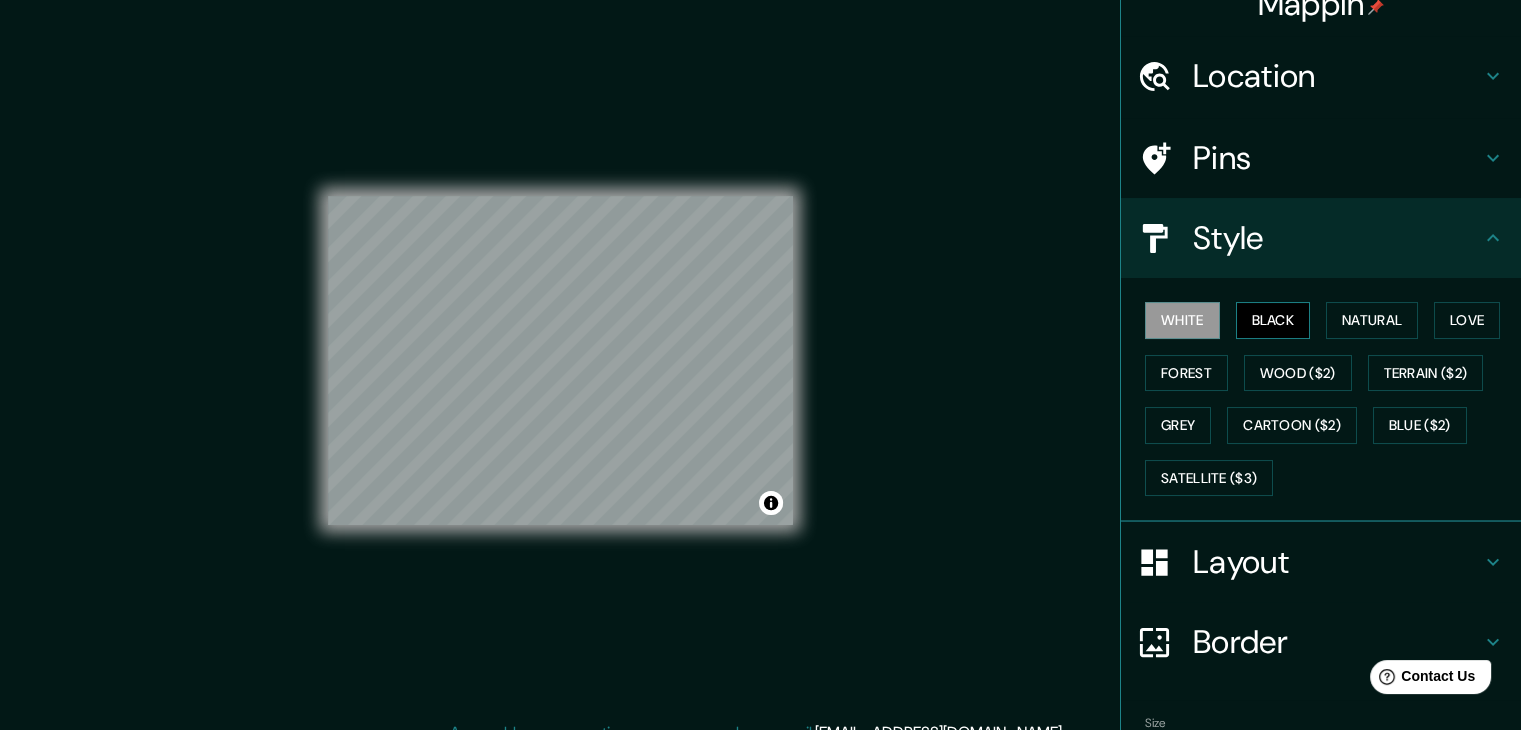 click on "Black" at bounding box center [1273, 320] 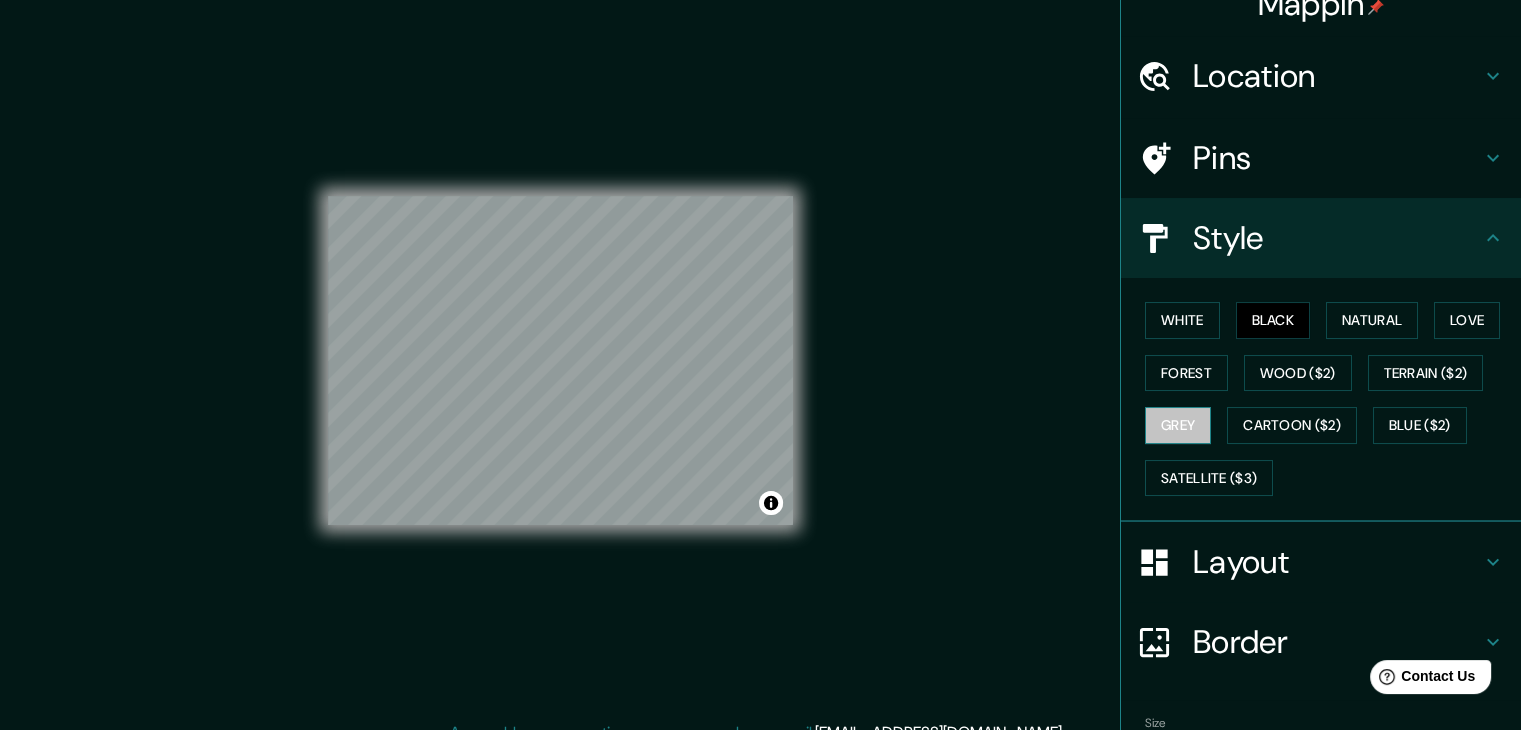 click on "Grey" at bounding box center (1178, 425) 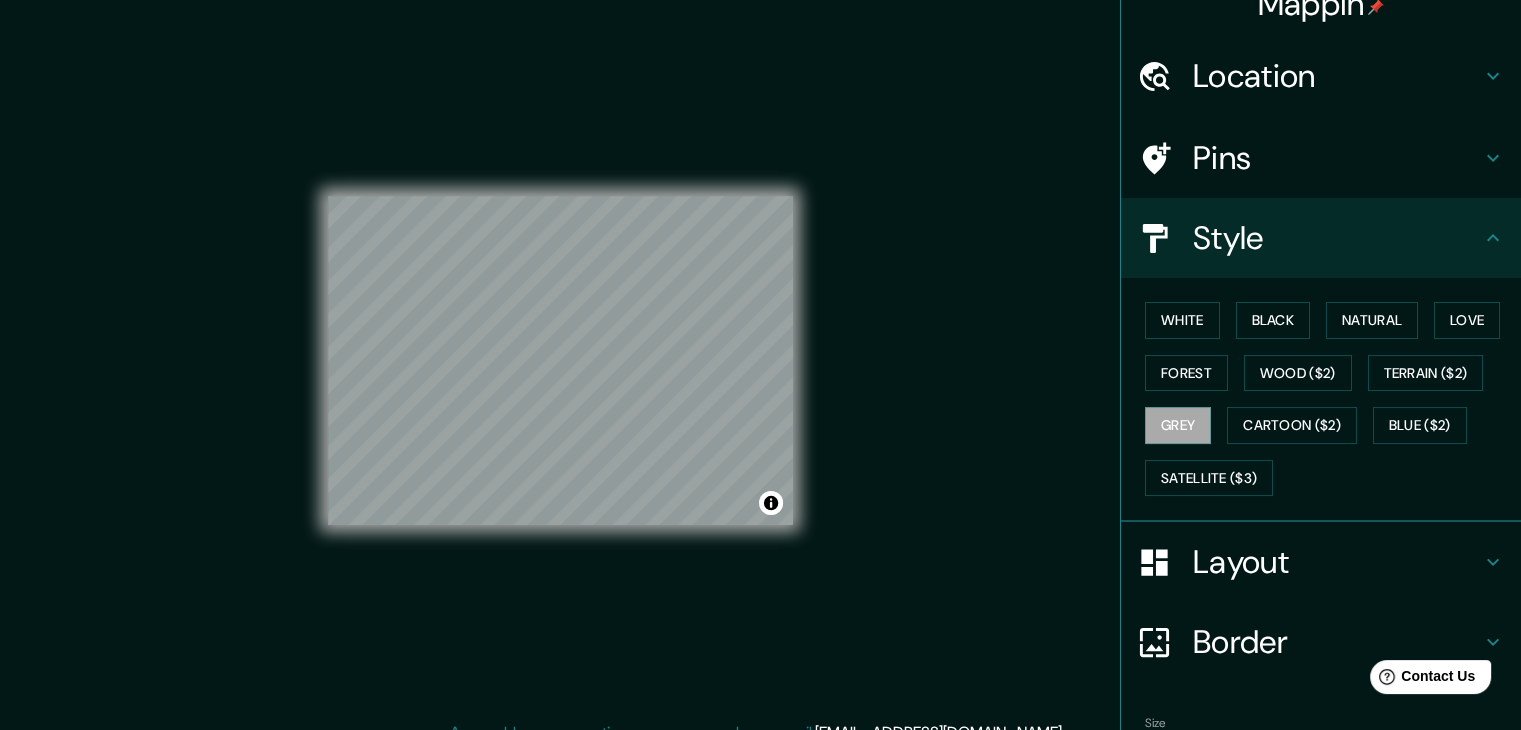 click on "Style" at bounding box center [1337, 238] 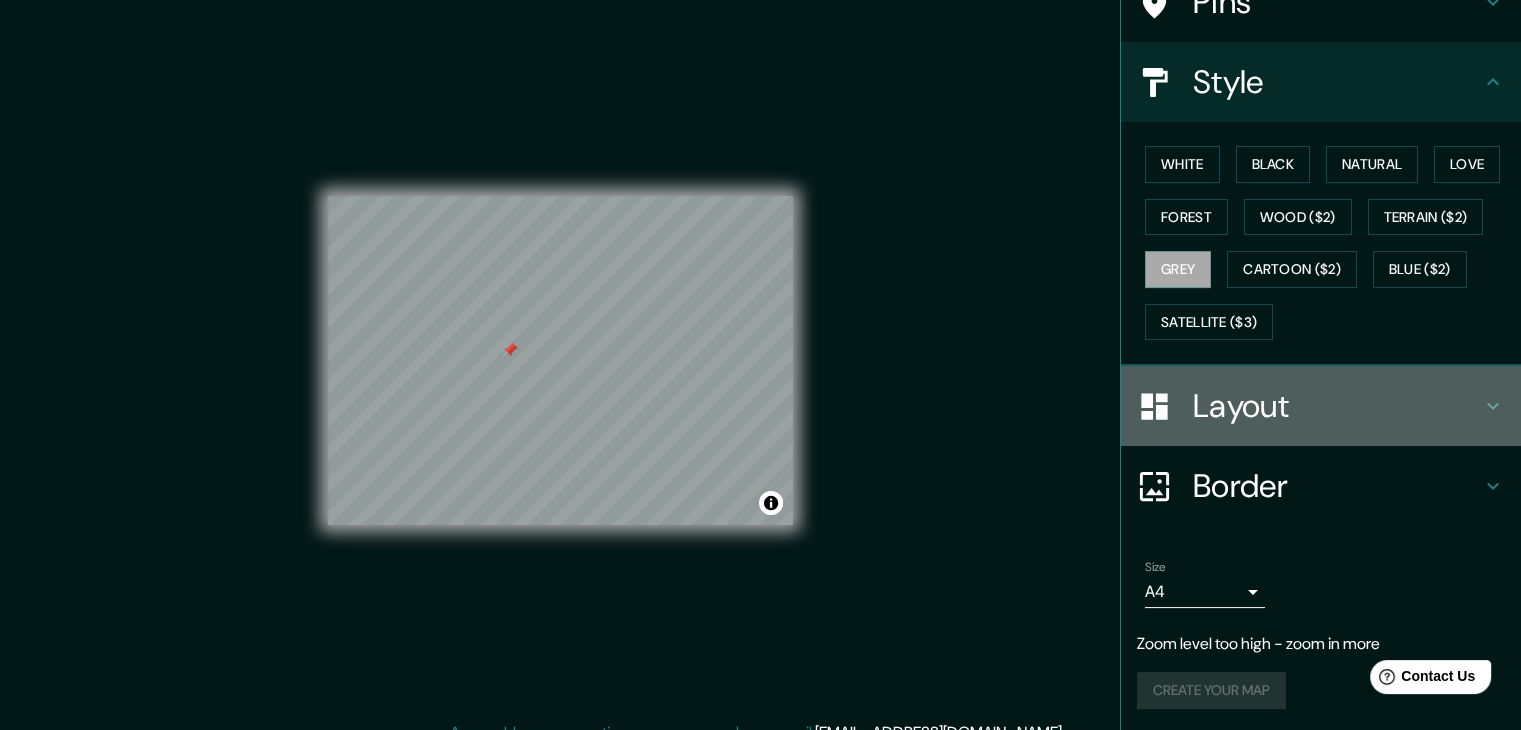click on "Layout" at bounding box center [1337, 406] 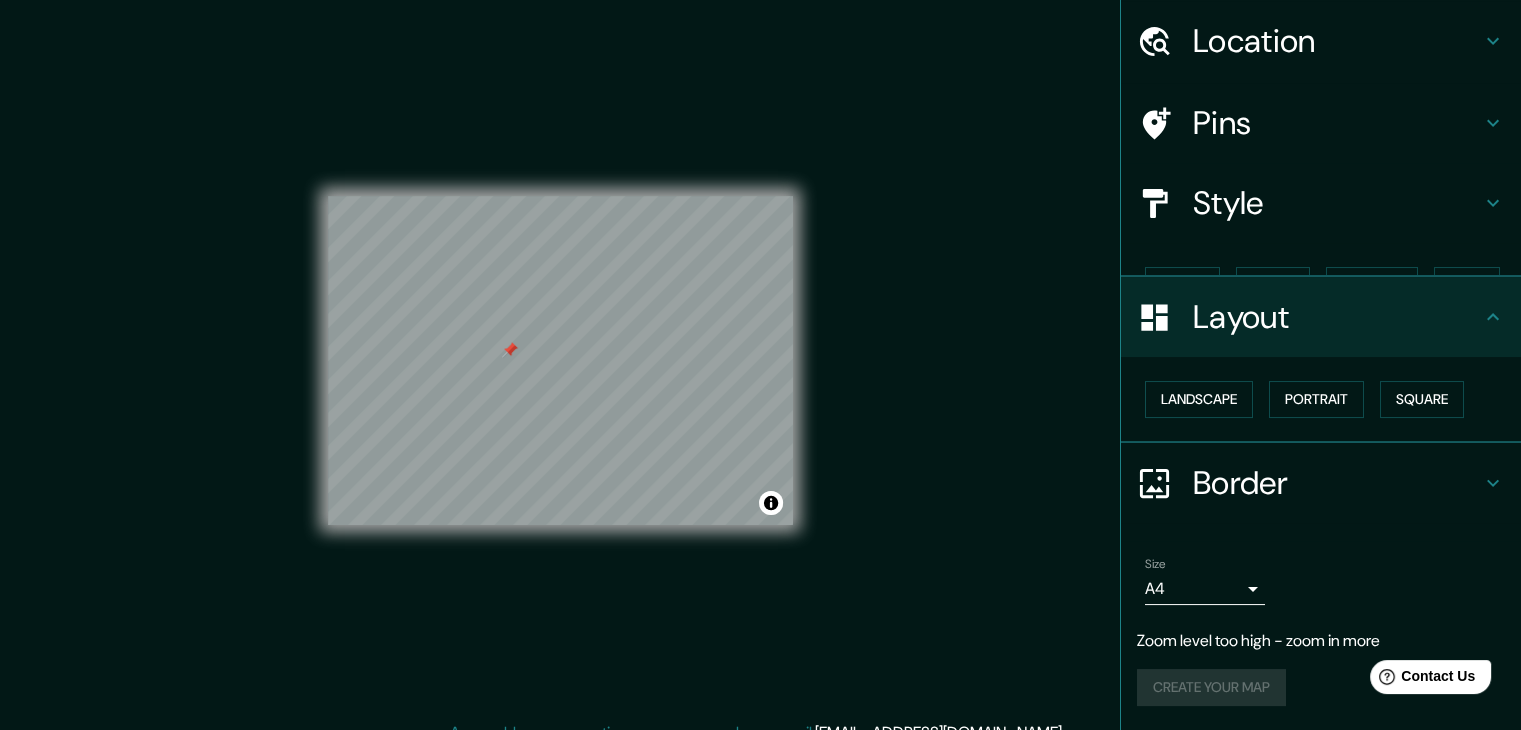scroll, scrollTop: 28, scrollLeft: 0, axis: vertical 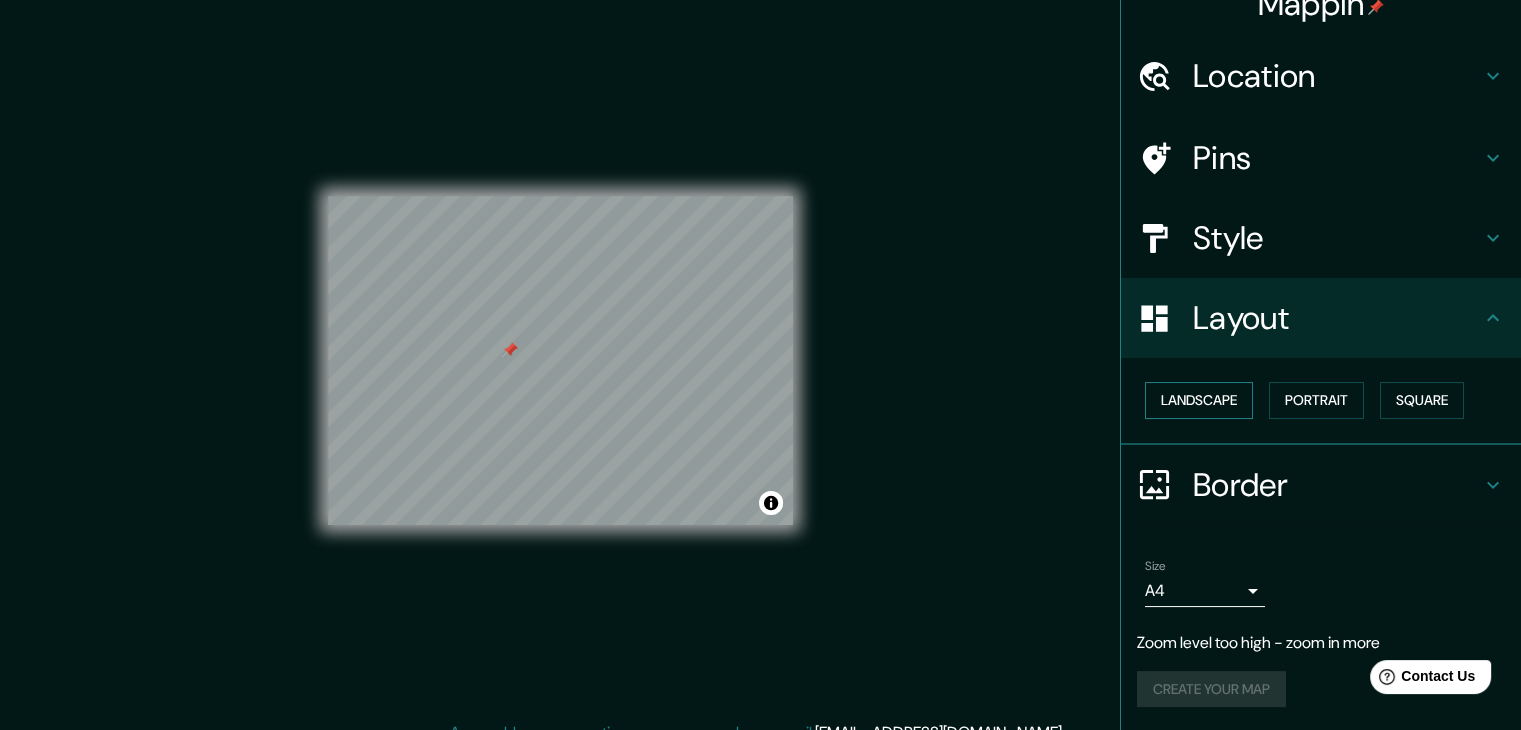 click on "Landscape" at bounding box center [1199, 400] 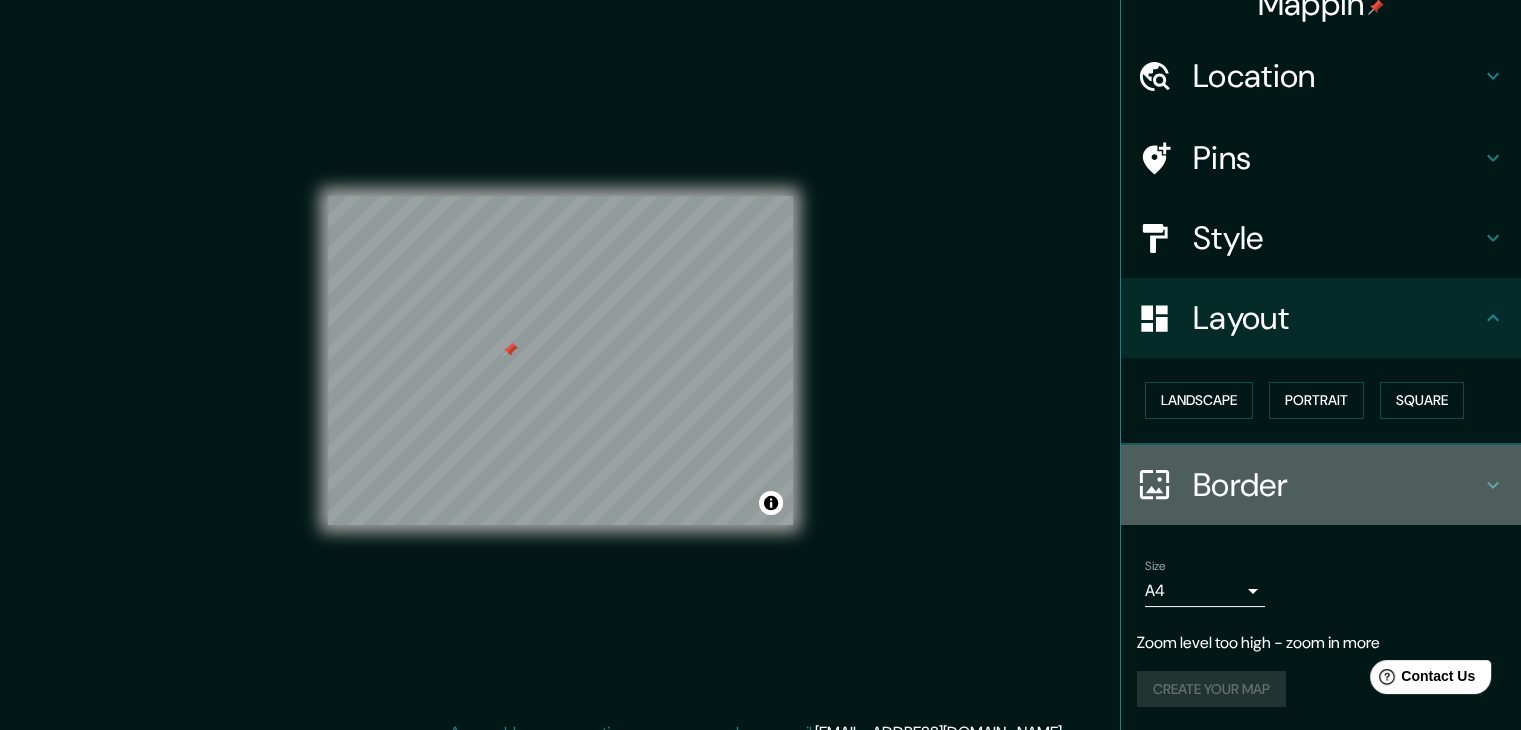 click on "Border" at bounding box center (1337, 485) 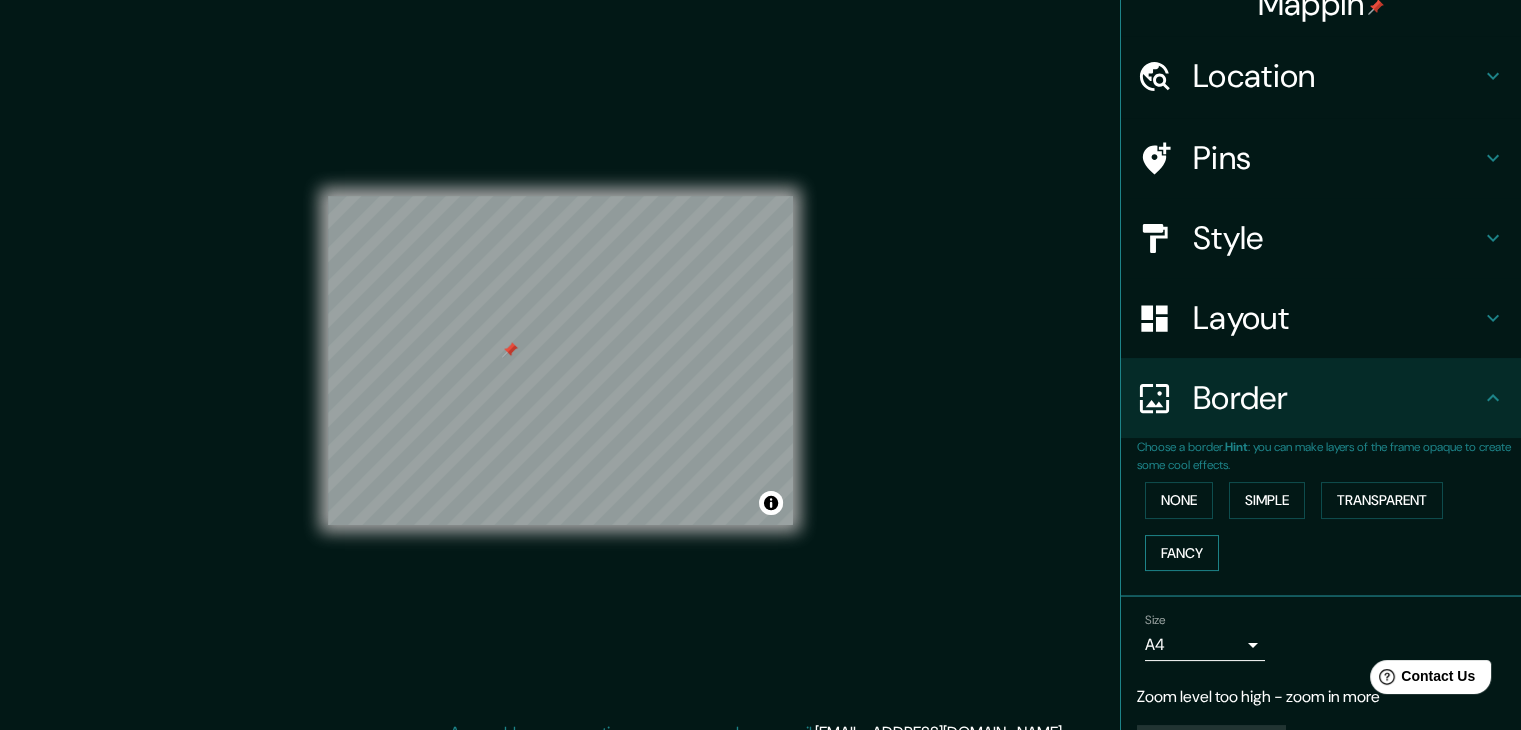 click on "Fancy" at bounding box center [1182, 553] 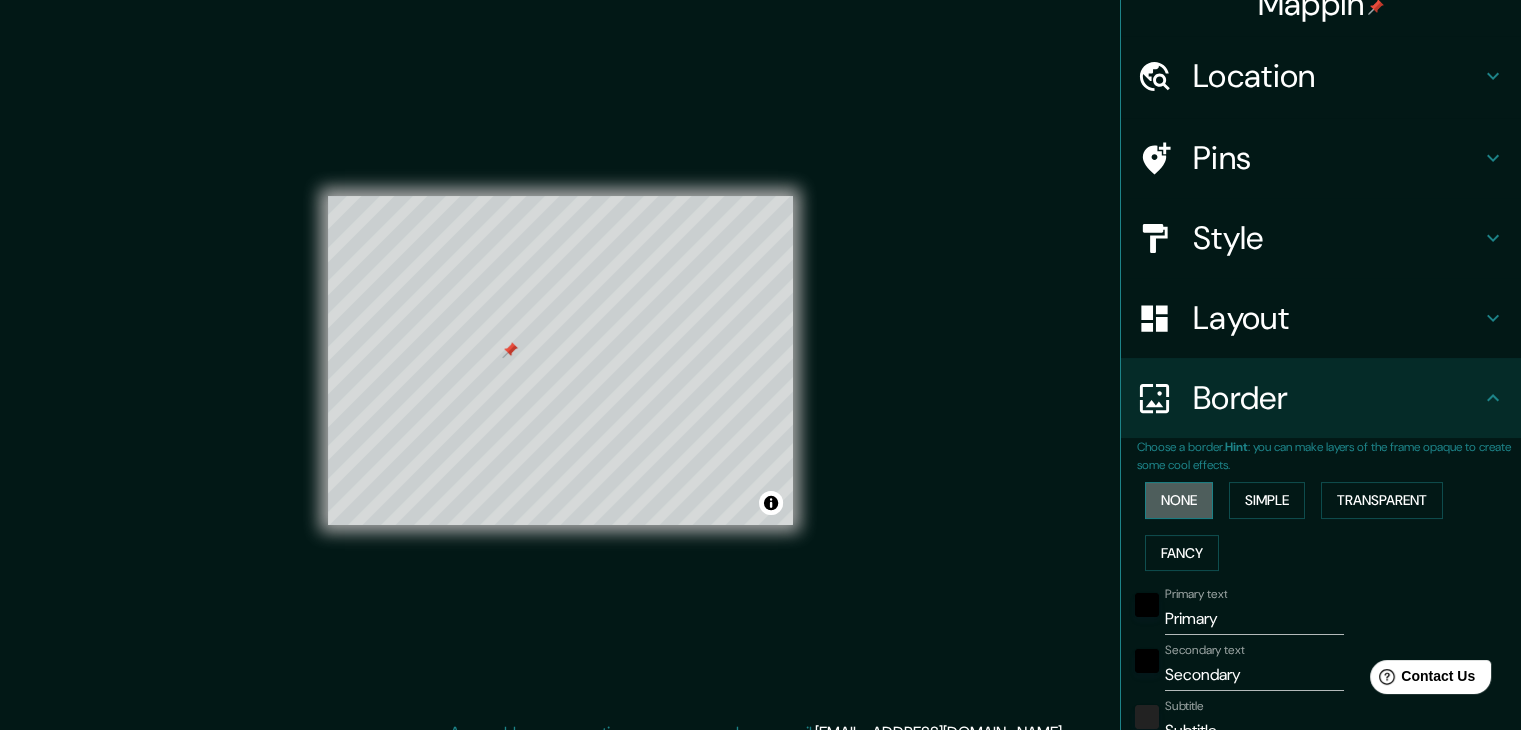 click on "None" at bounding box center (1179, 500) 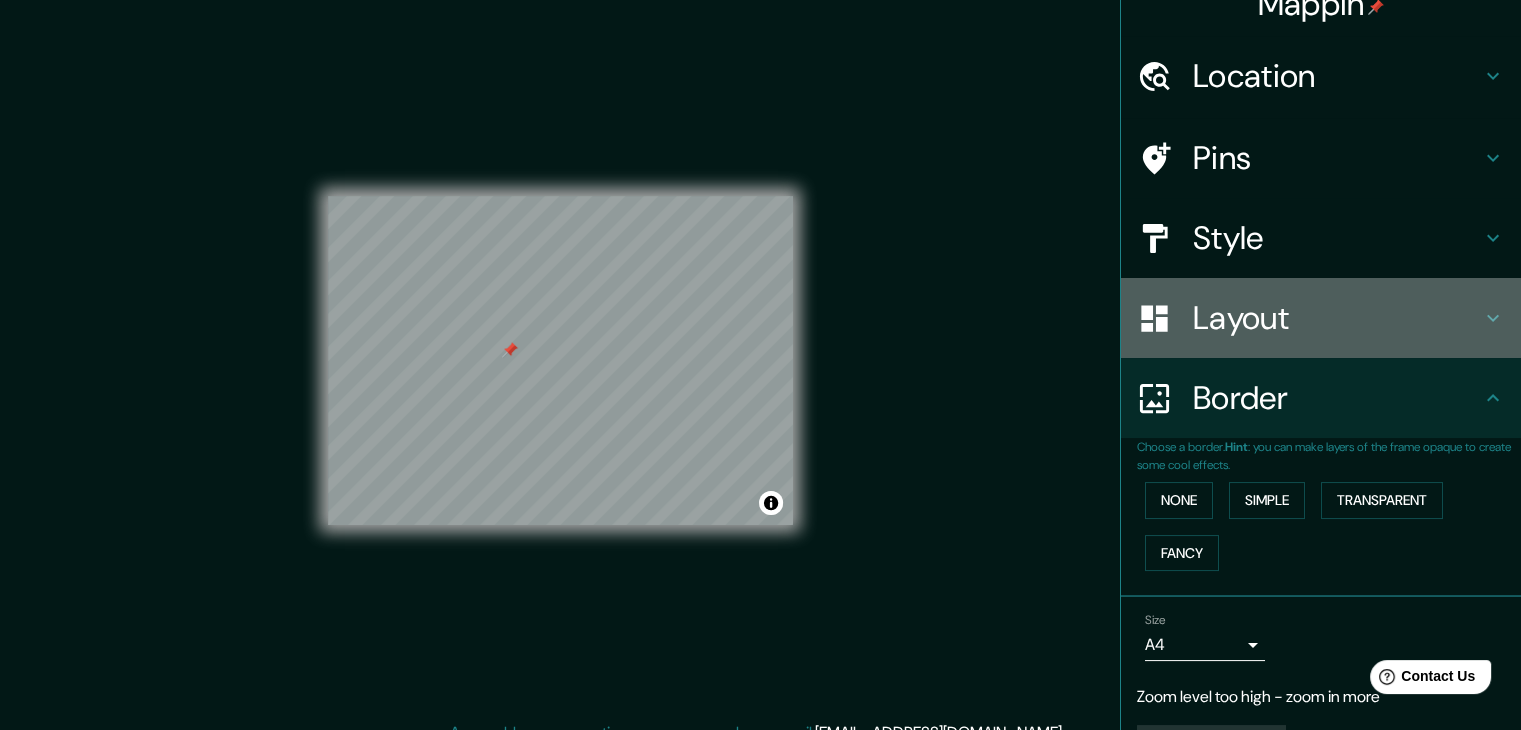 click on "Layout" at bounding box center (1337, 318) 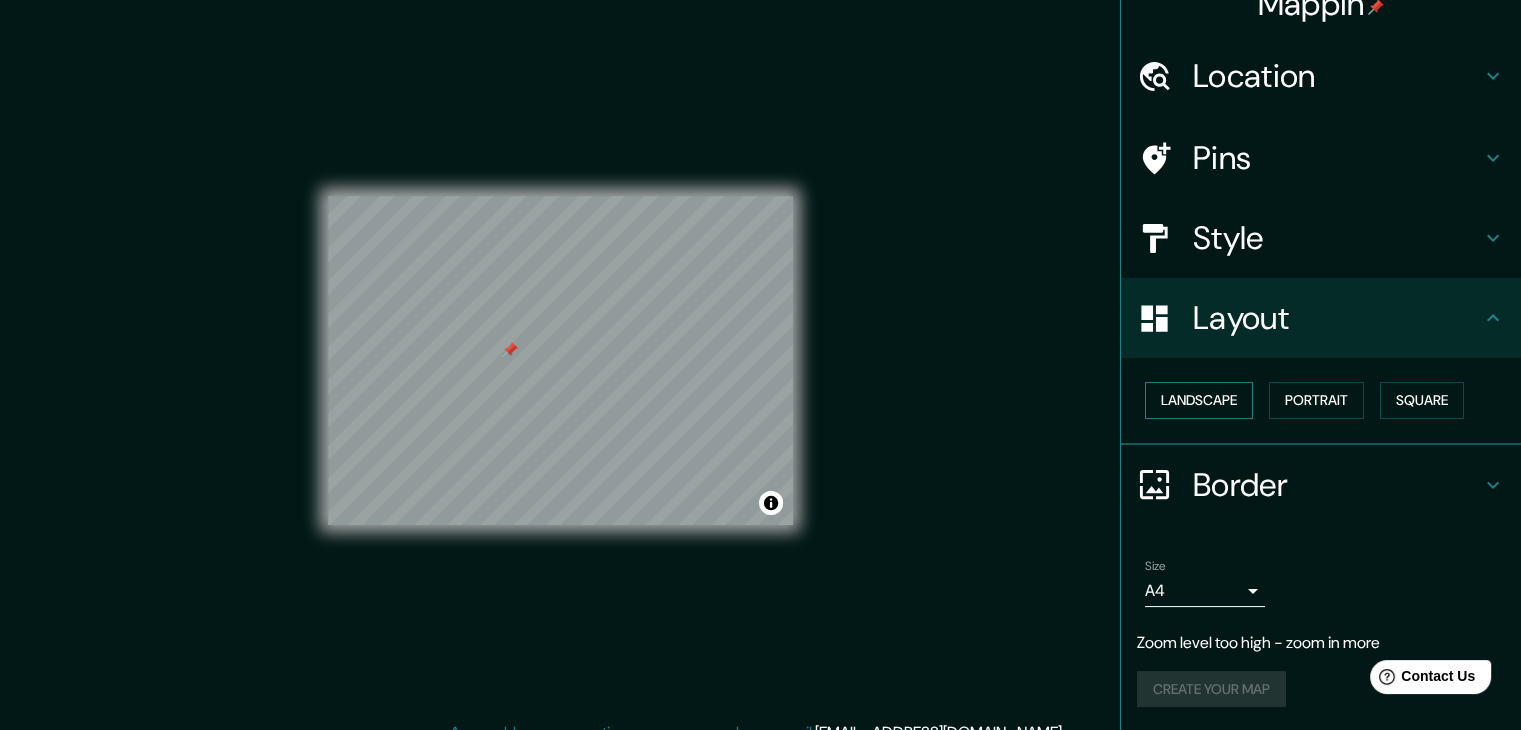 click on "Landscape" at bounding box center [1199, 400] 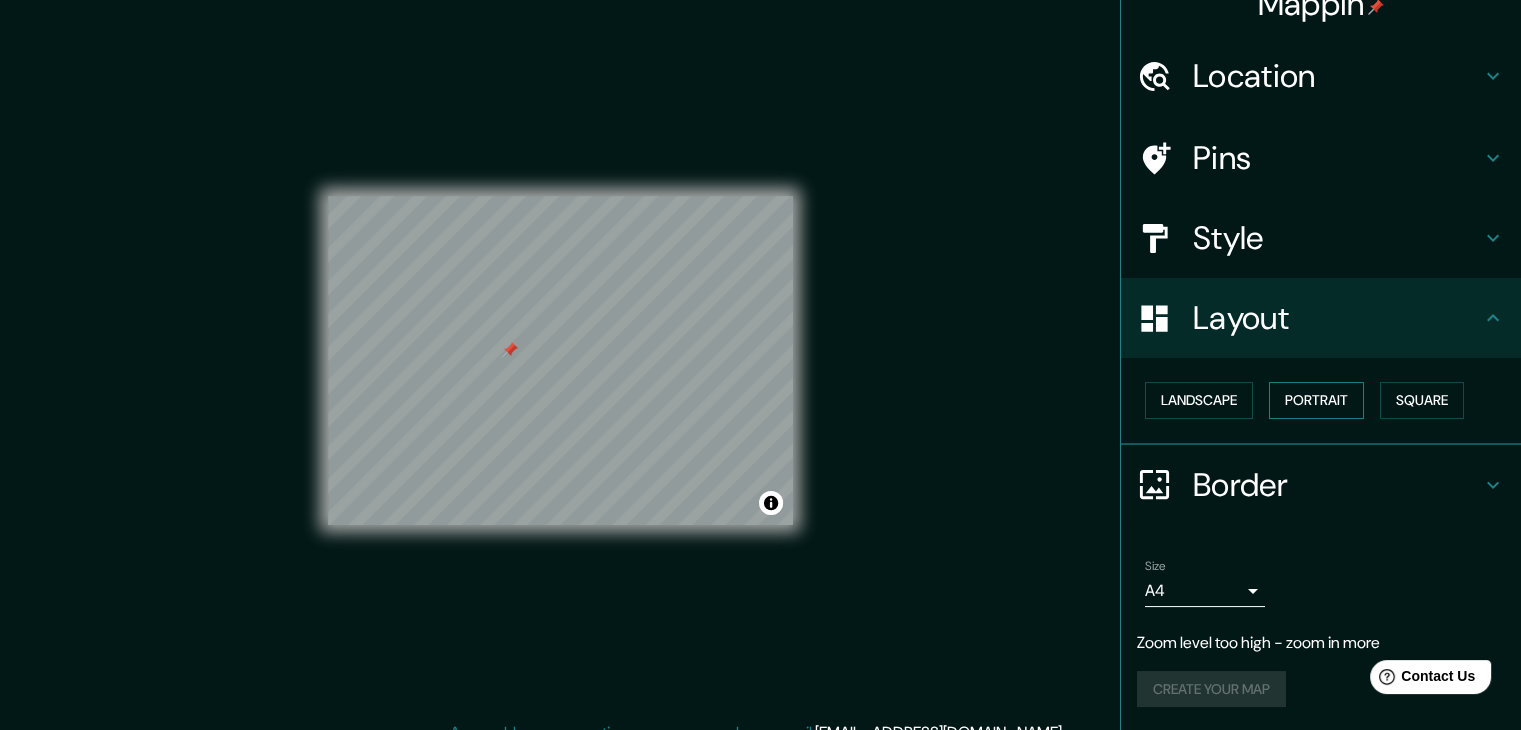 click on "Portrait" at bounding box center (1316, 400) 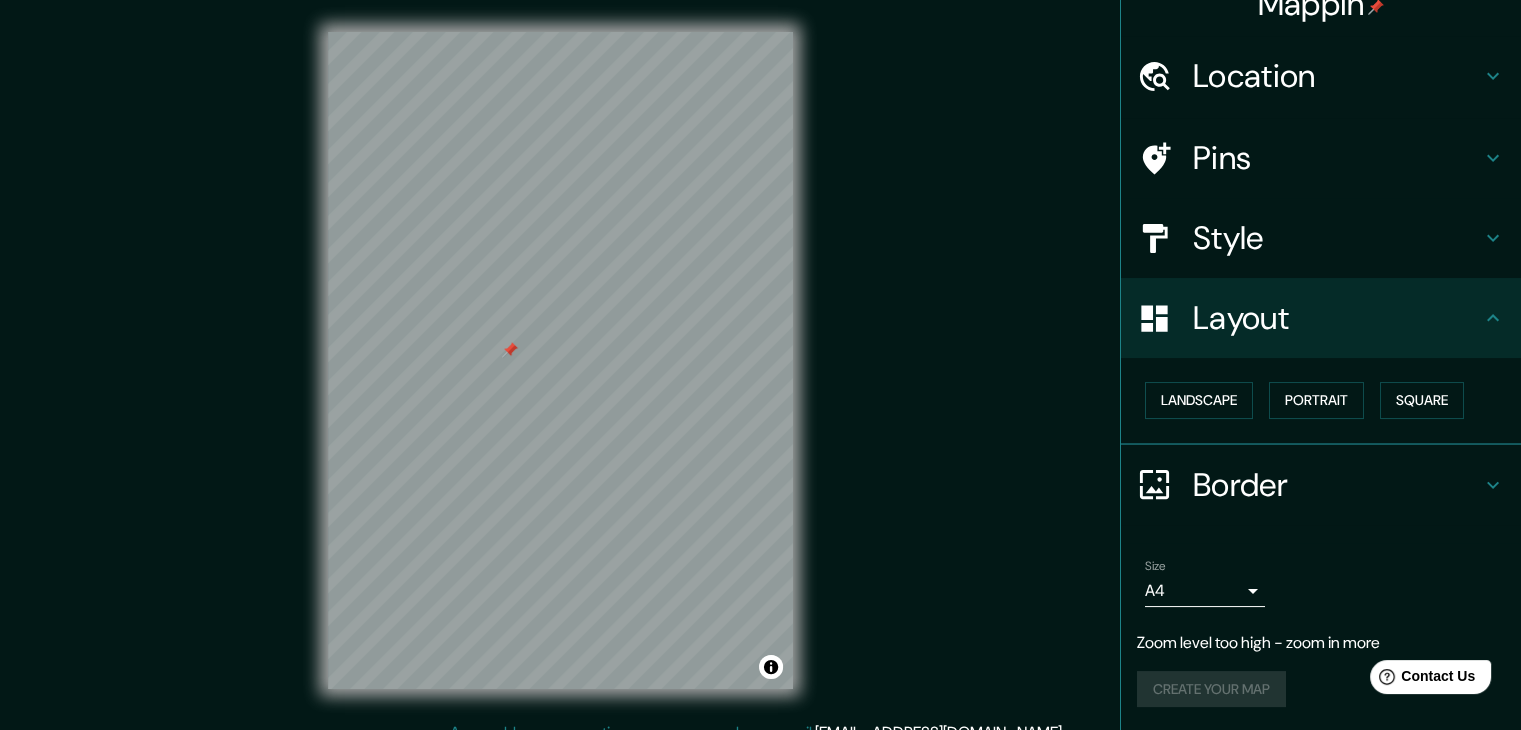 click on "Mappin Location [GEOGRAPHIC_DATA] [GEOGRAPHIC_DATA] [GEOGRAPHIC_DATA]  [GEOGRAPHIC_DATA], [GEOGRAPHIC_DATA] [GEOGRAPHIC_DATA]  [GEOGRAPHIC_DATA] [GEOGRAPHIC_DATA]  [GEOGRAPHIC_DATA], [GEOGRAPHIC_DATA] [GEOGRAPHIC_DATA]  [GEOGRAPHIC_DATA], [GEOGRAPHIC_DATA], [GEOGRAPHIC_DATA] Pins Style Layout Landscape Portrait Square Border Choose a border.  Hint : you can make layers of the frame opaque to create some cool effects. None Simple Transparent Fancy Size A4 single Zoom level too high - zoom in more Create your map © Mapbox   © OpenStreetMap   Improve this map Any problems, suggestions, or concerns please email    [EMAIL_ADDRESS][DOMAIN_NAME] . . ." at bounding box center (760, 376) 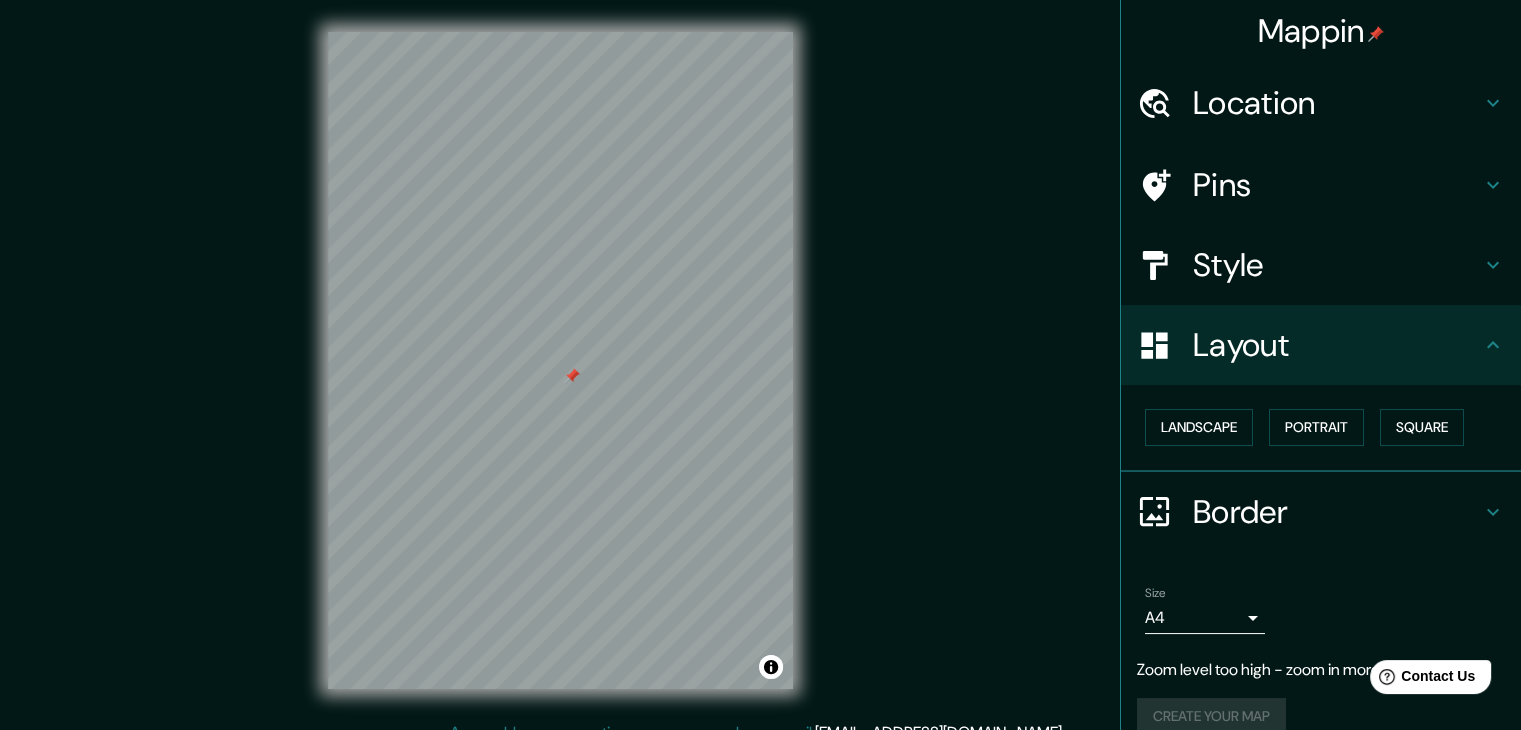 scroll, scrollTop: 0, scrollLeft: 0, axis: both 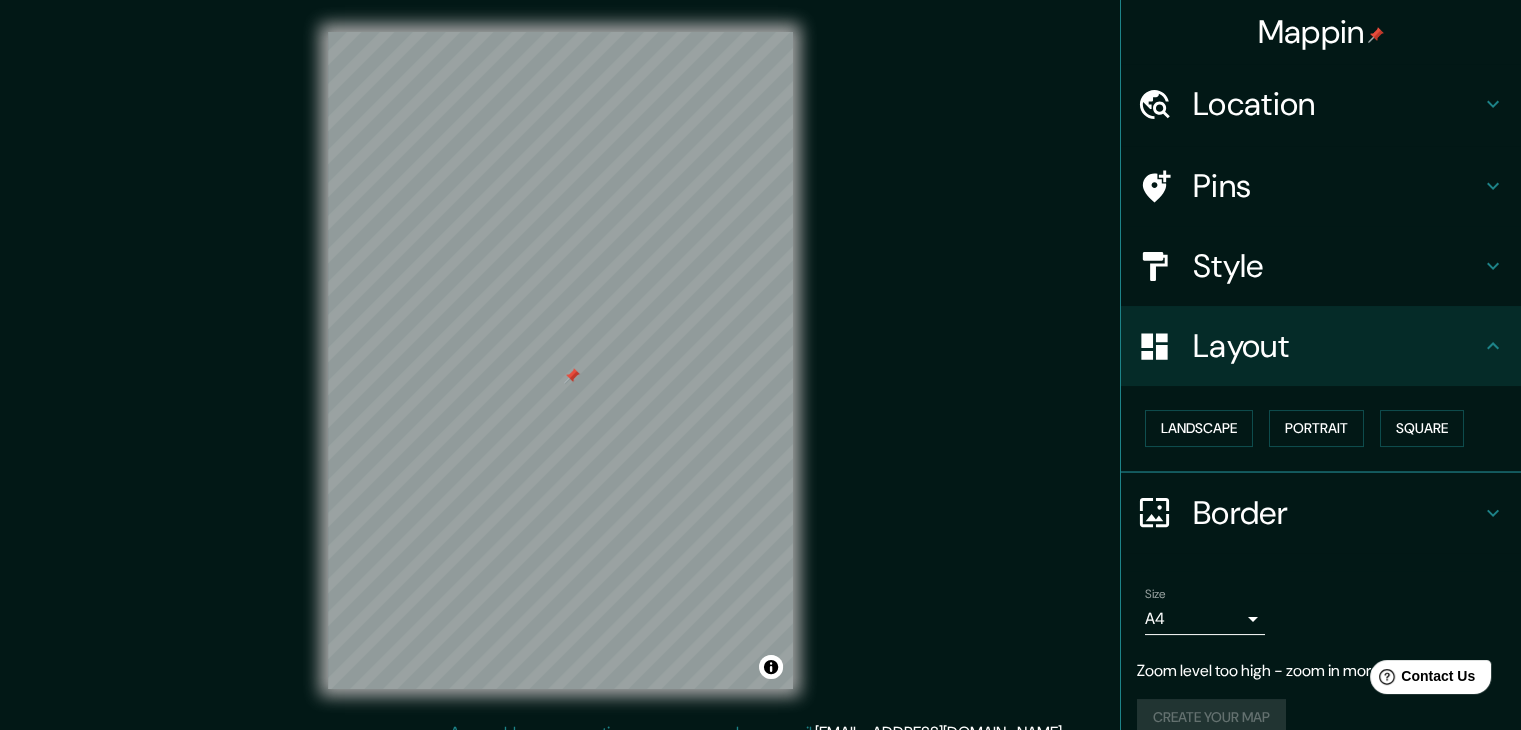 click on "Location" at bounding box center (1337, 104) 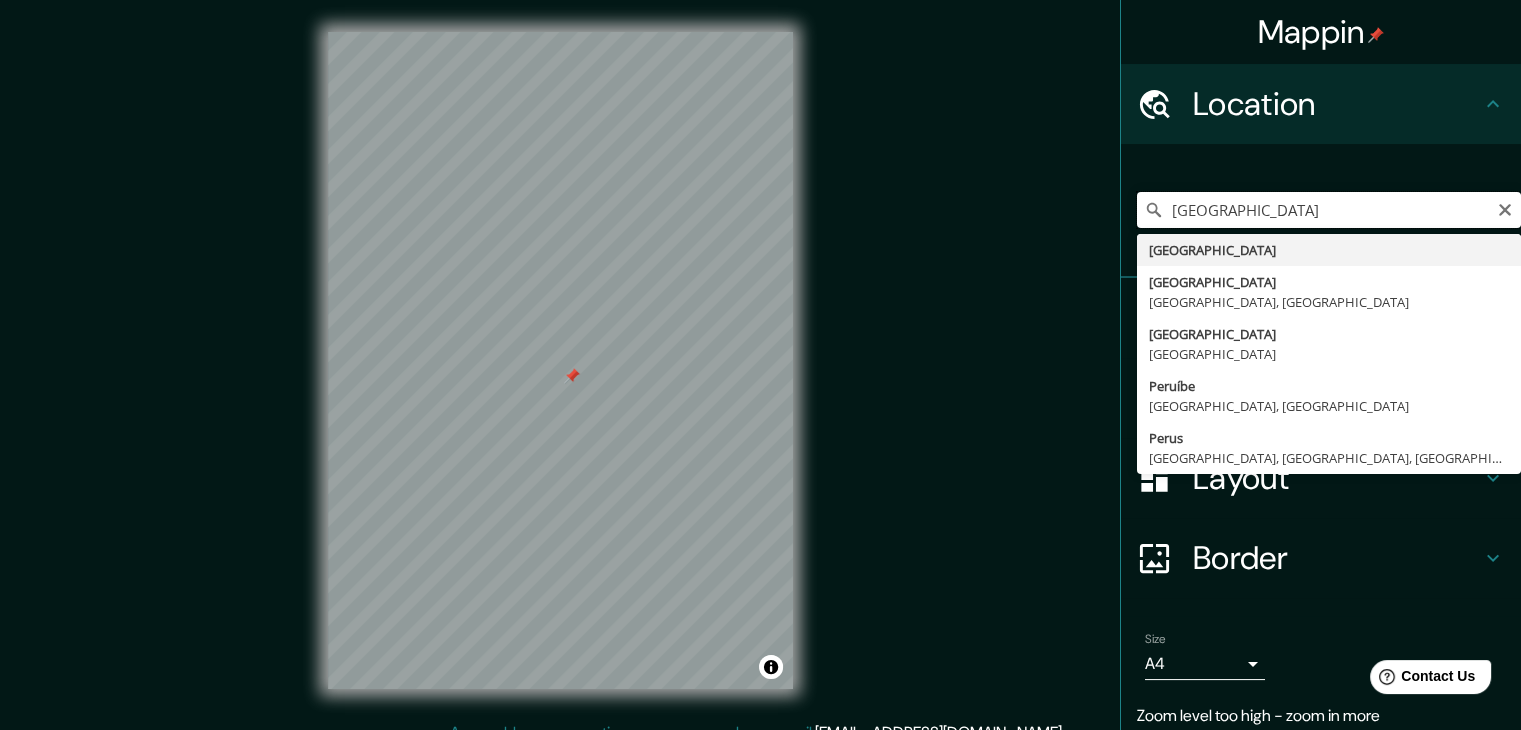click on "[GEOGRAPHIC_DATA]" at bounding box center (1329, 210) 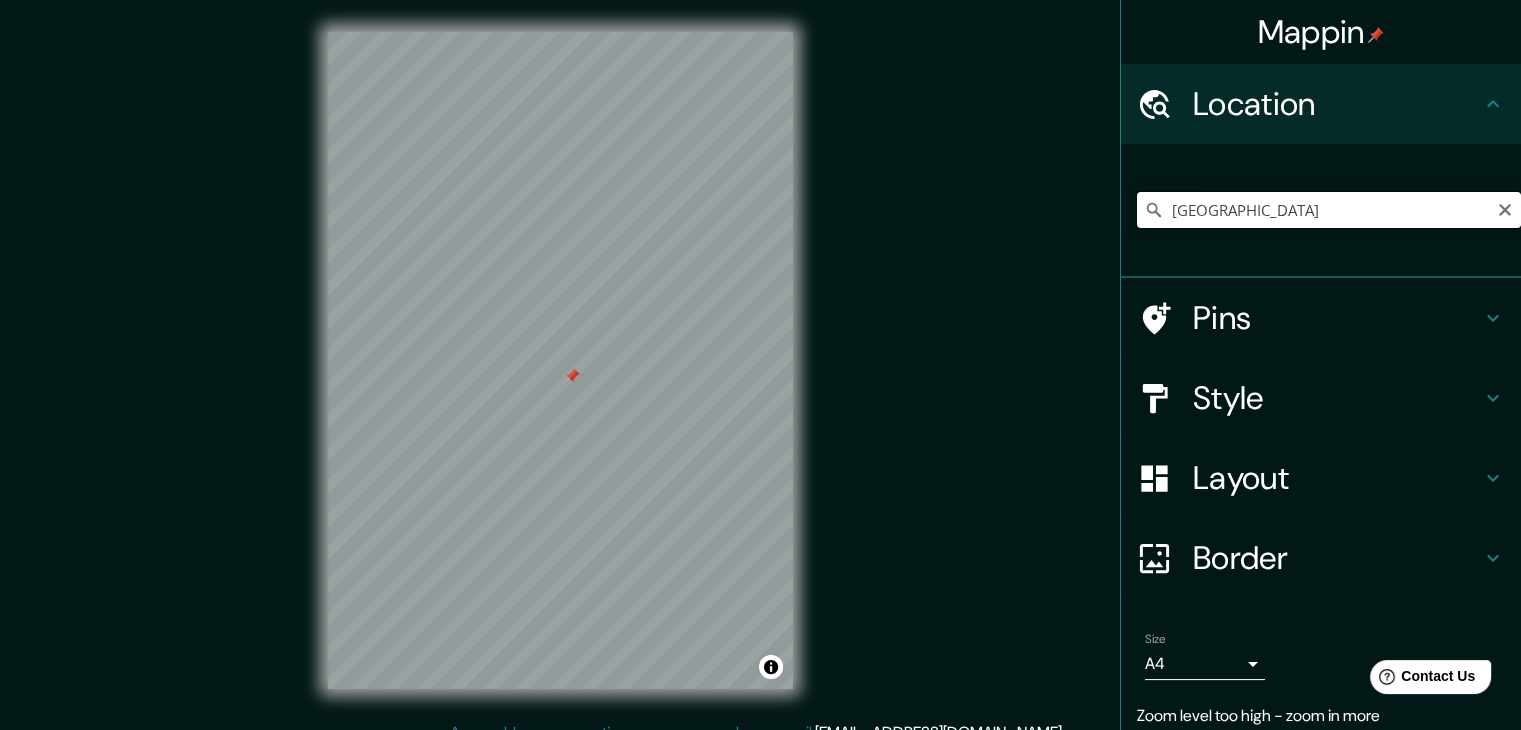 click on "[GEOGRAPHIC_DATA]" at bounding box center (1329, 210) 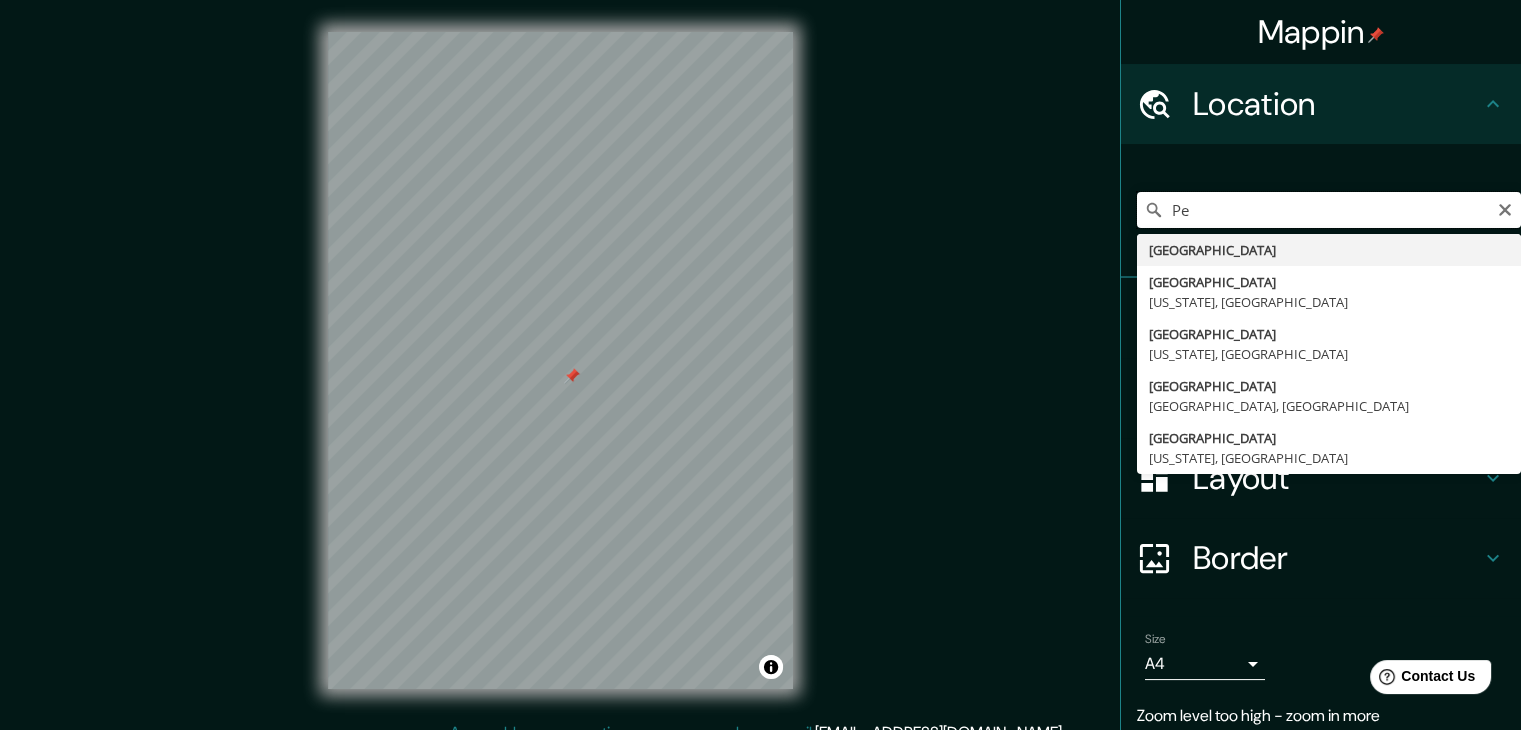 type on "P" 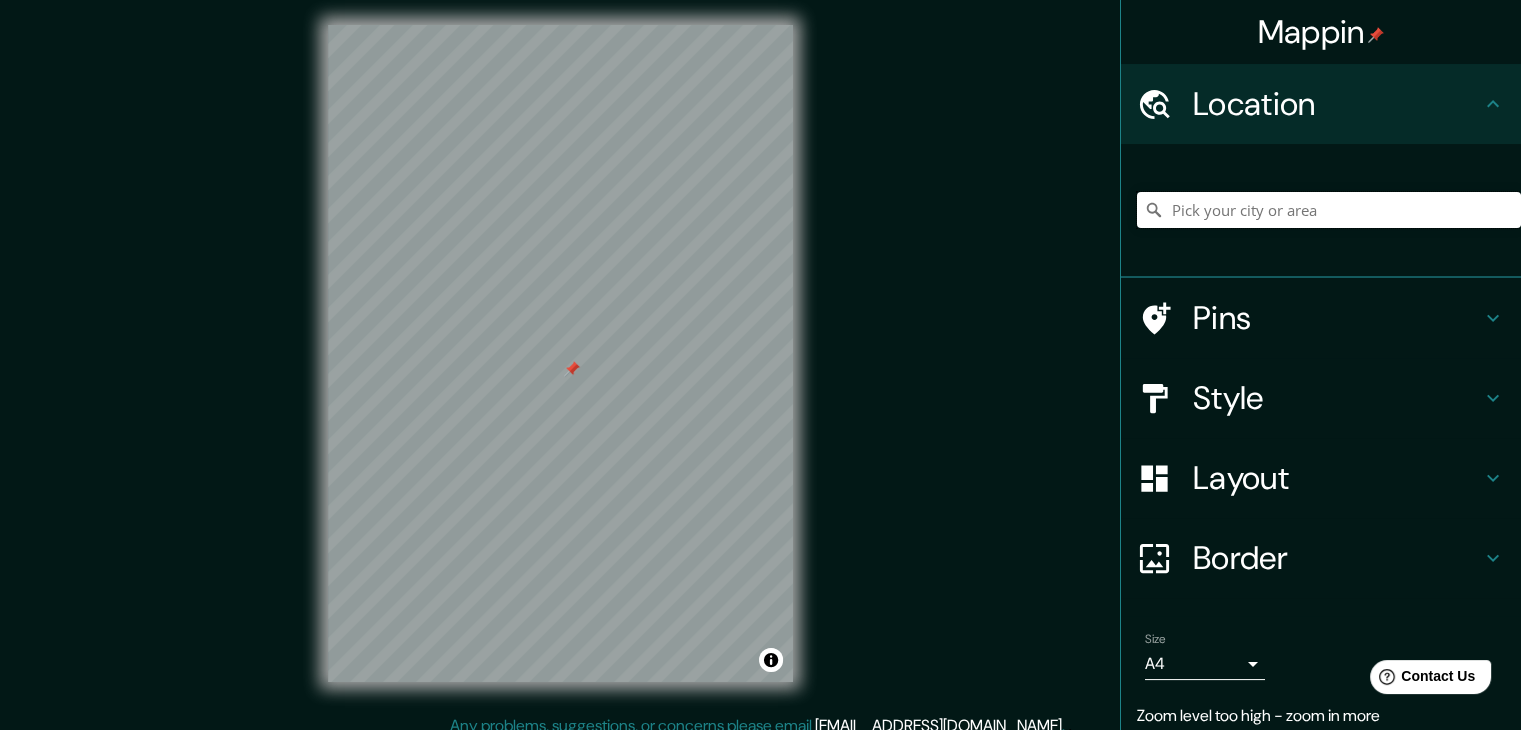 scroll, scrollTop: 23, scrollLeft: 0, axis: vertical 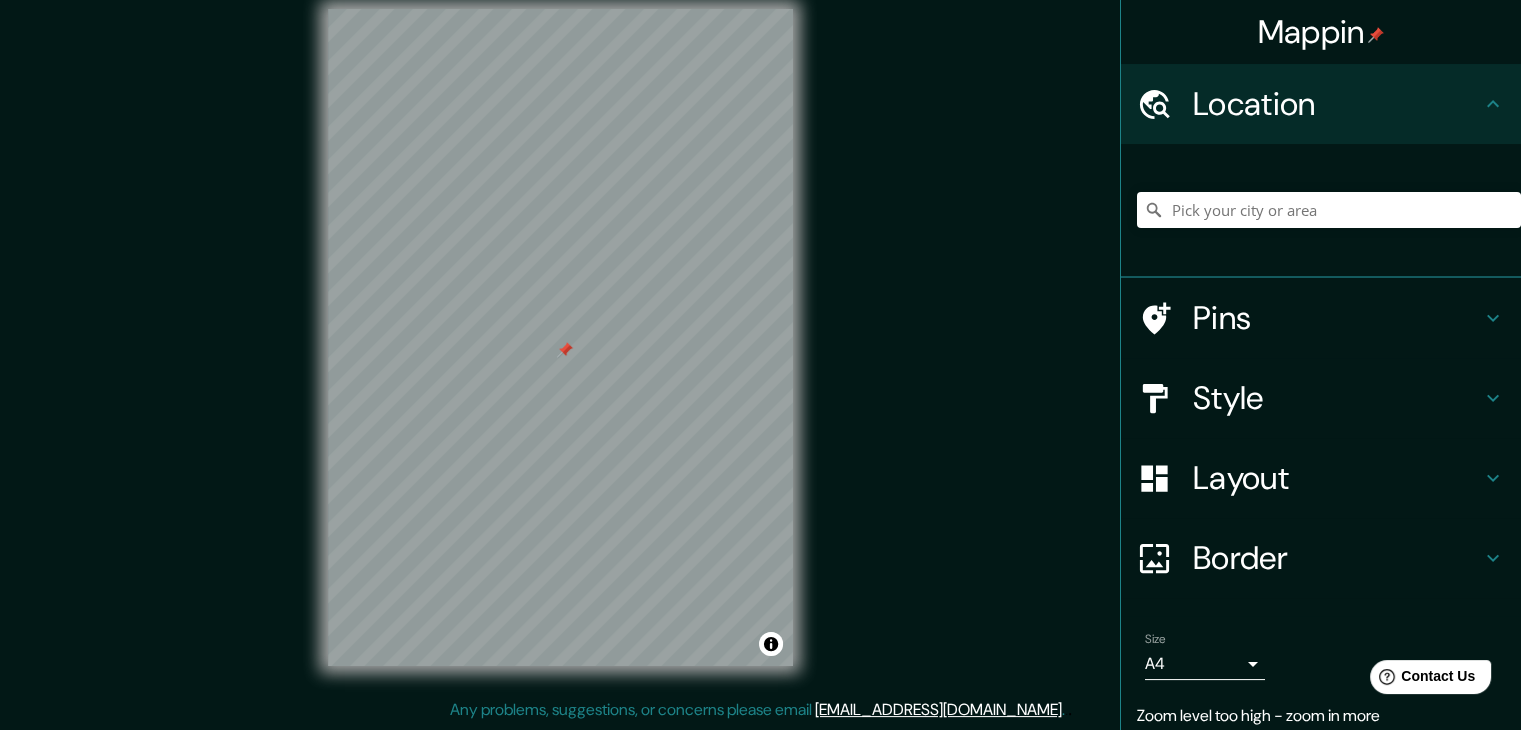 click at bounding box center (565, 350) 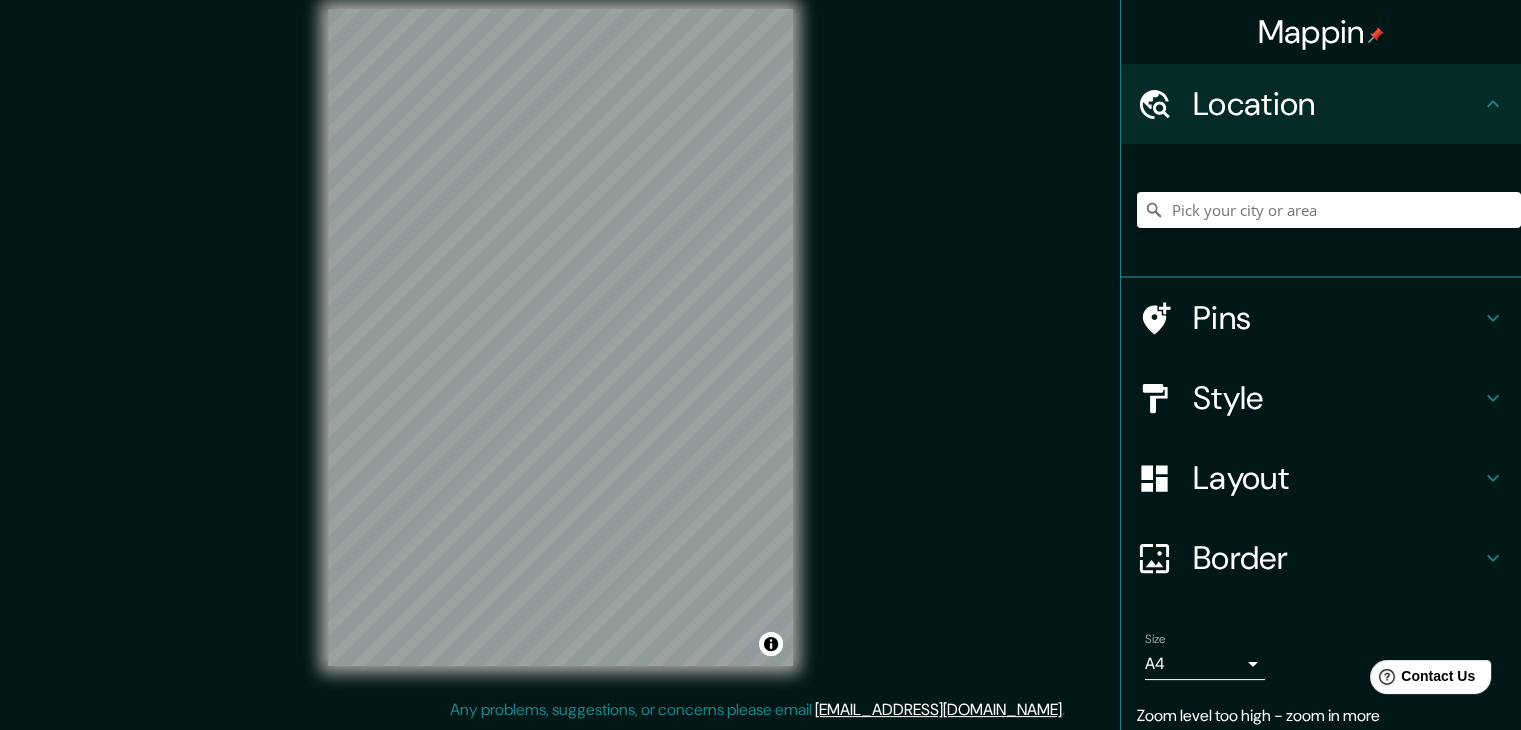 click at bounding box center [1329, 210] 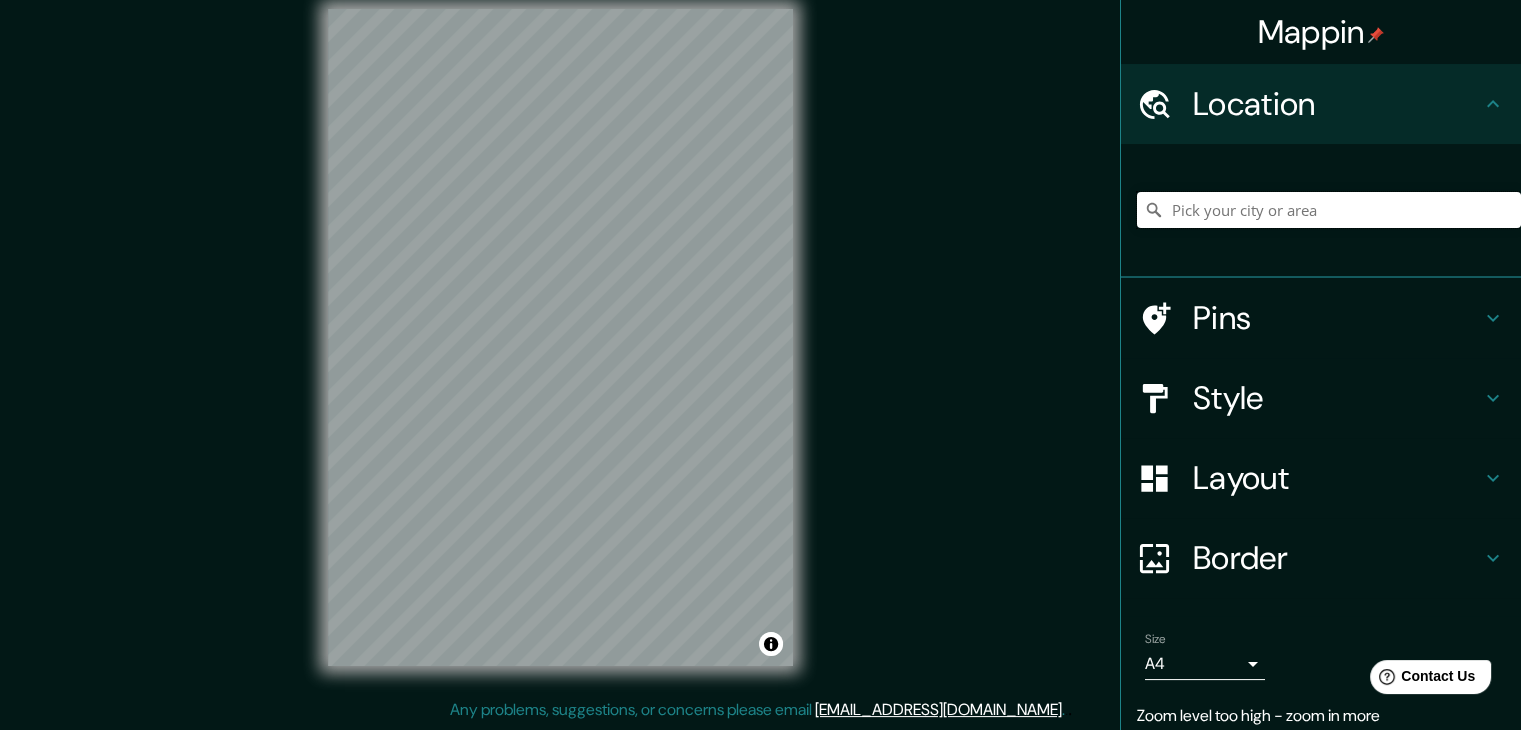 click at bounding box center [1329, 210] 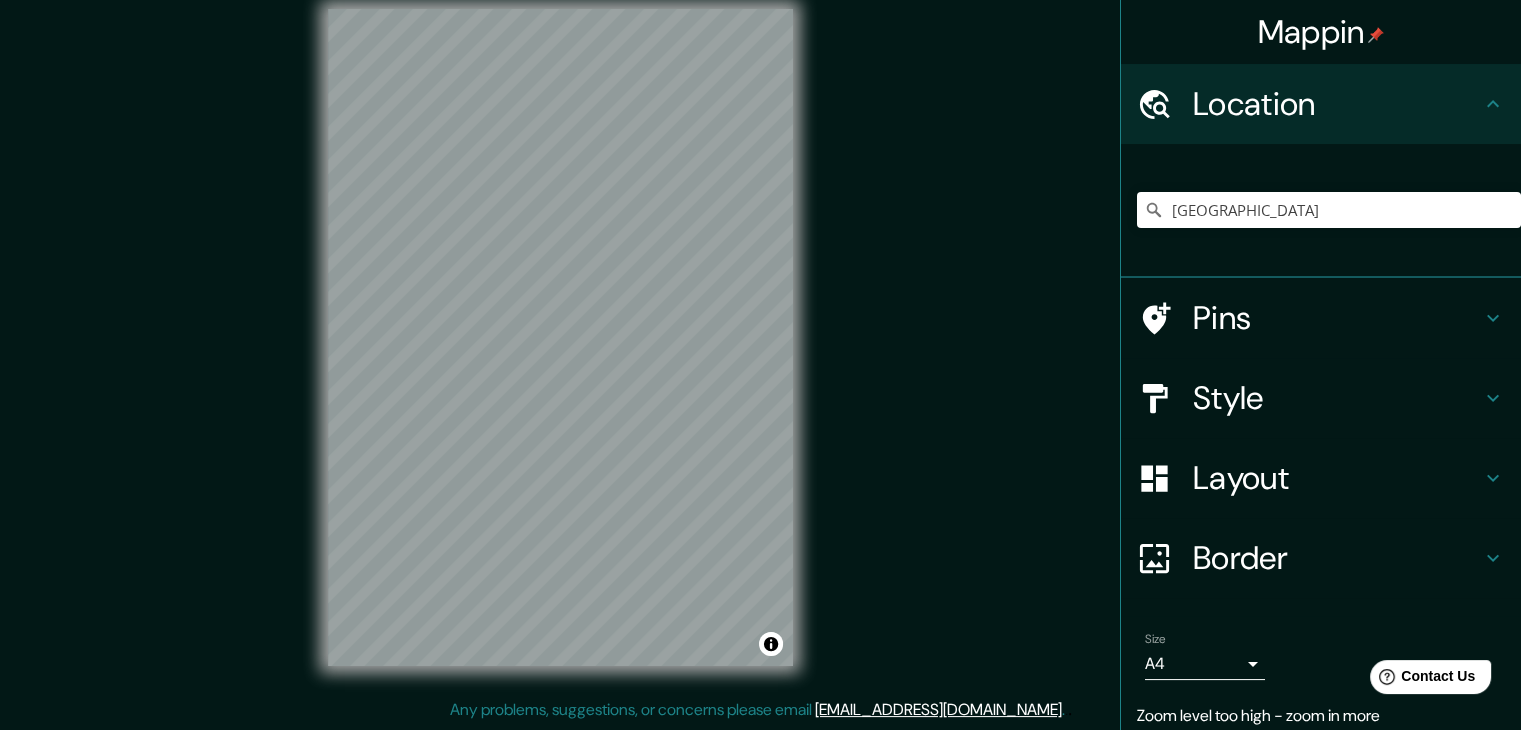 click on "Pins" at bounding box center (1337, 318) 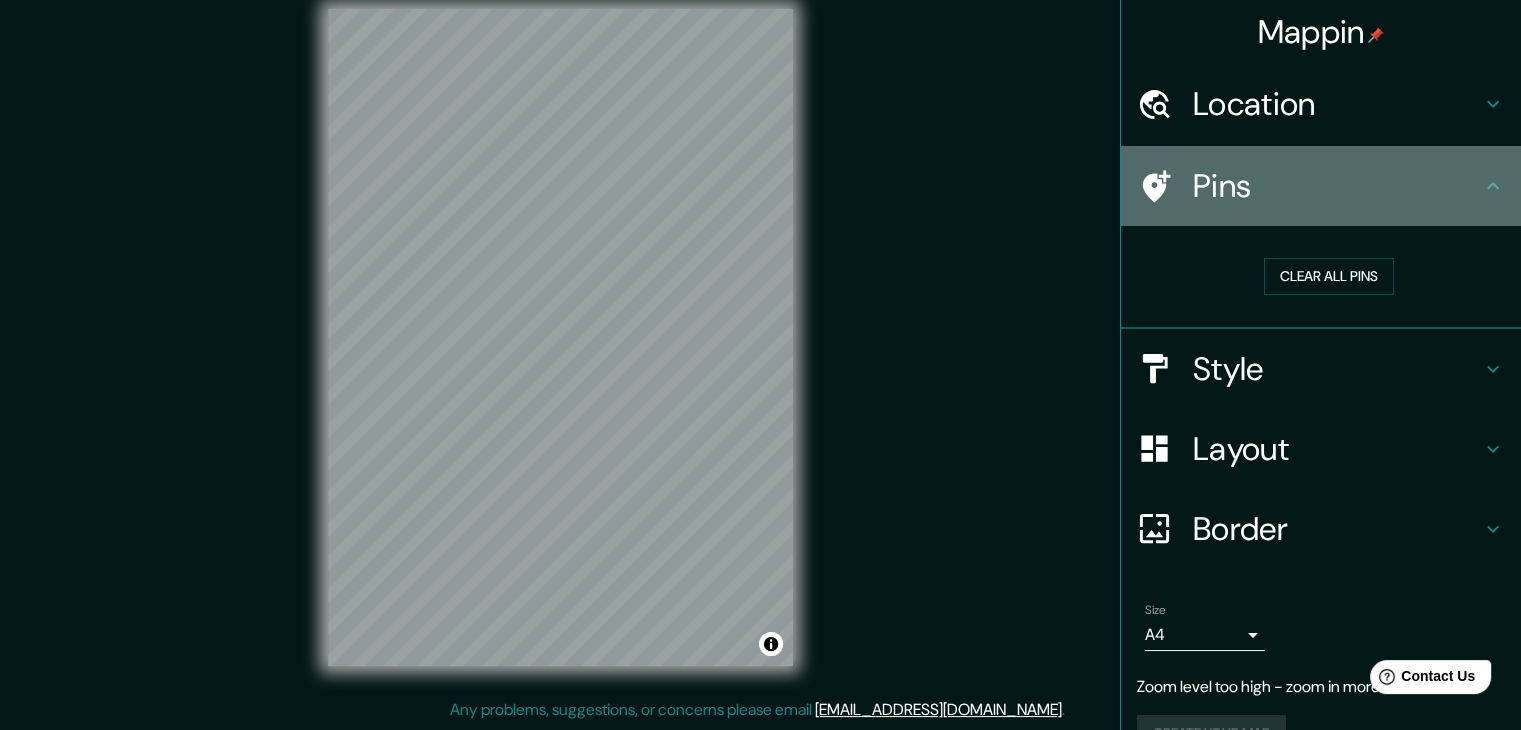 click on "Pins" at bounding box center [1337, 186] 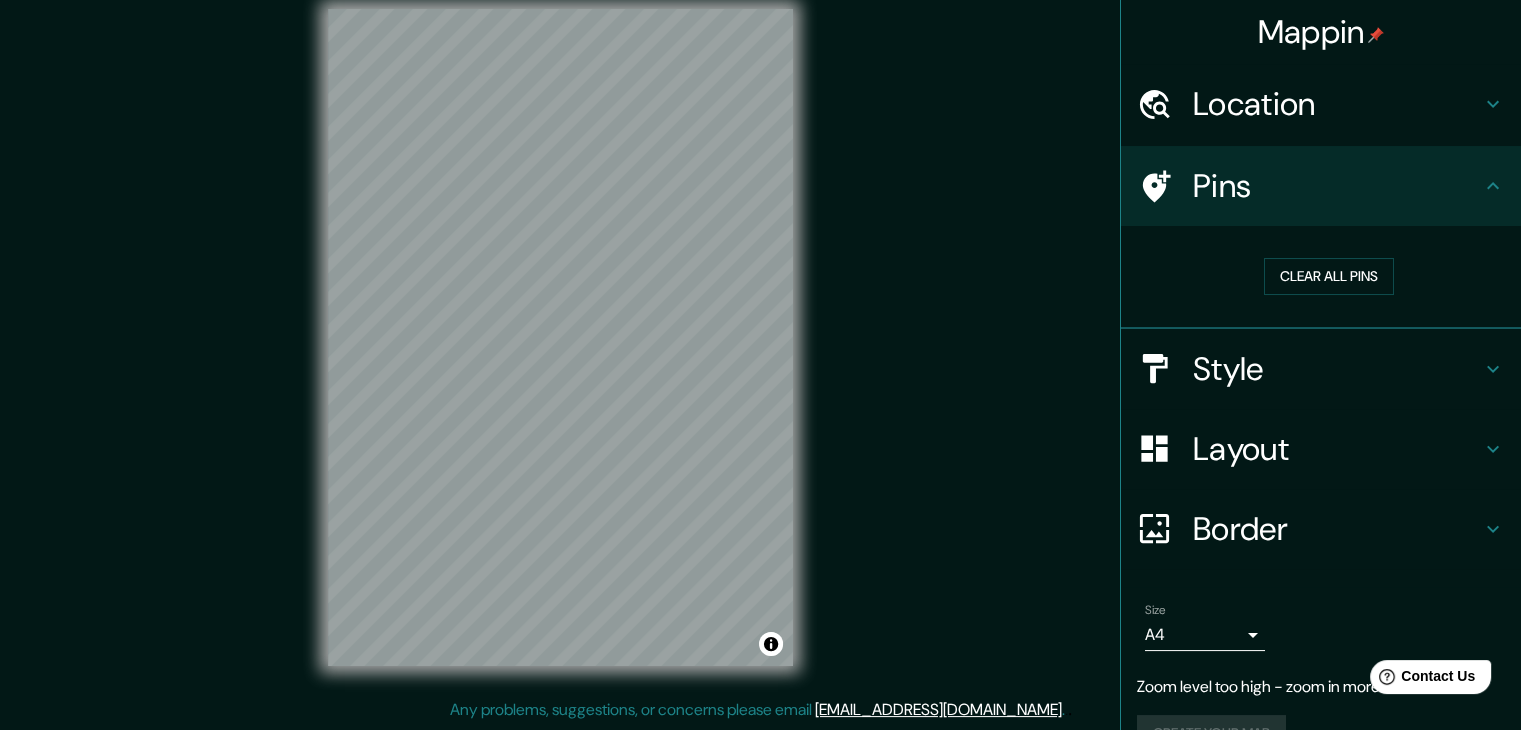 click on "Mappin Location [GEOGRAPHIC_DATA] [GEOGRAPHIC_DATA] [GEOGRAPHIC_DATA]  [GEOGRAPHIC_DATA], [GEOGRAPHIC_DATA] [GEOGRAPHIC_DATA]  [GEOGRAPHIC_DATA] [GEOGRAPHIC_DATA]  [GEOGRAPHIC_DATA], [GEOGRAPHIC_DATA] [GEOGRAPHIC_DATA]  [GEOGRAPHIC_DATA], [GEOGRAPHIC_DATA], [GEOGRAPHIC_DATA] Pins Clear all pins Style Layout Border Choose a border.  Hint : you can make layers of the frame opaque to create some cool effects. None Simple Transparent Fancy Size A4 single Zoom level too high - zoom in more Create your map © Mapbox   © OpenStreetMap   Improve this map Any problems, suggestions, or concerns please email    [EMAIL_ADDRESS][DOMAIN_NAME] . . ." at bounding box center (760, 353) 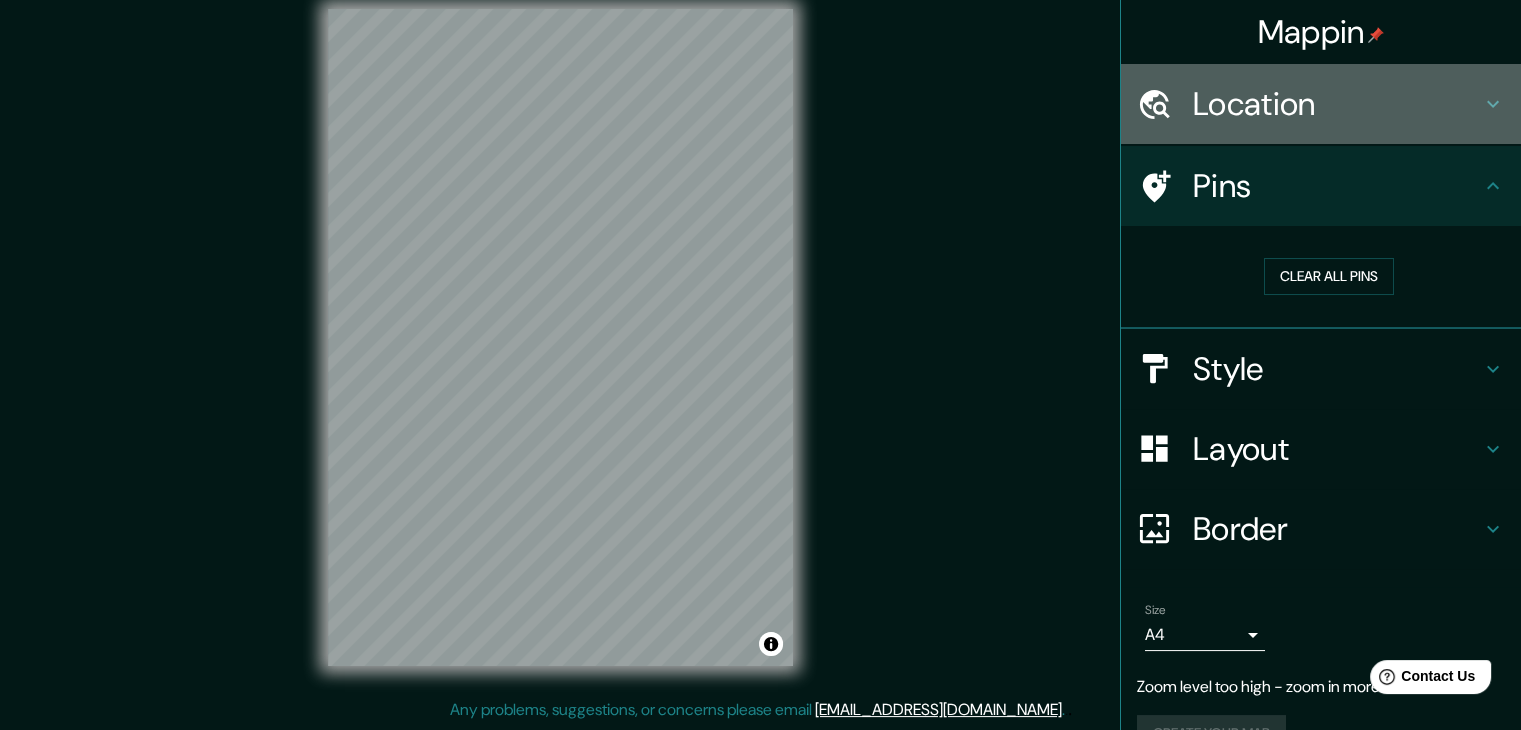 click on "Location" at bounding box center [1337, 104] 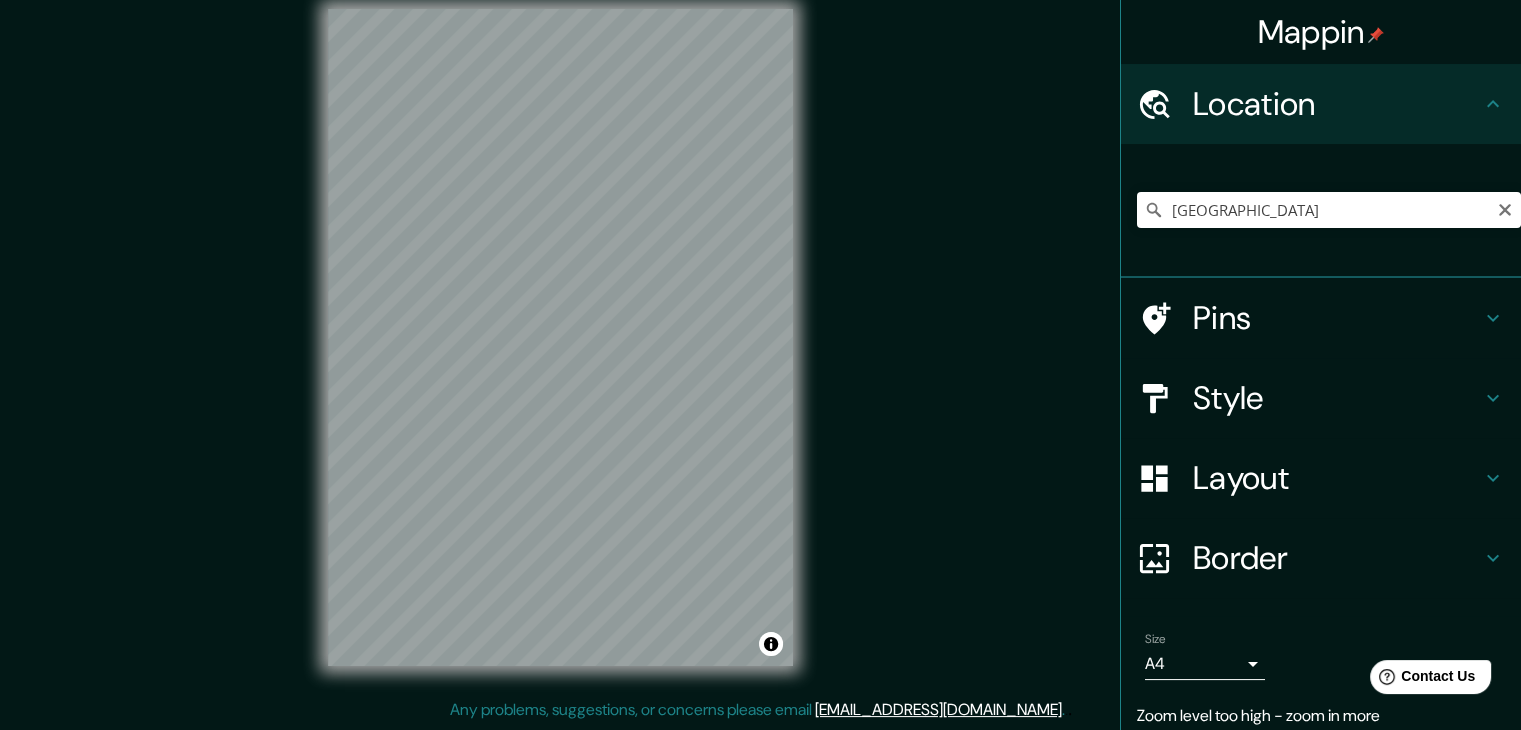 drag, startPoint x: 1240, startPoint y: 190, endPoint x: 1240, endPoint y: 201, distance: 11 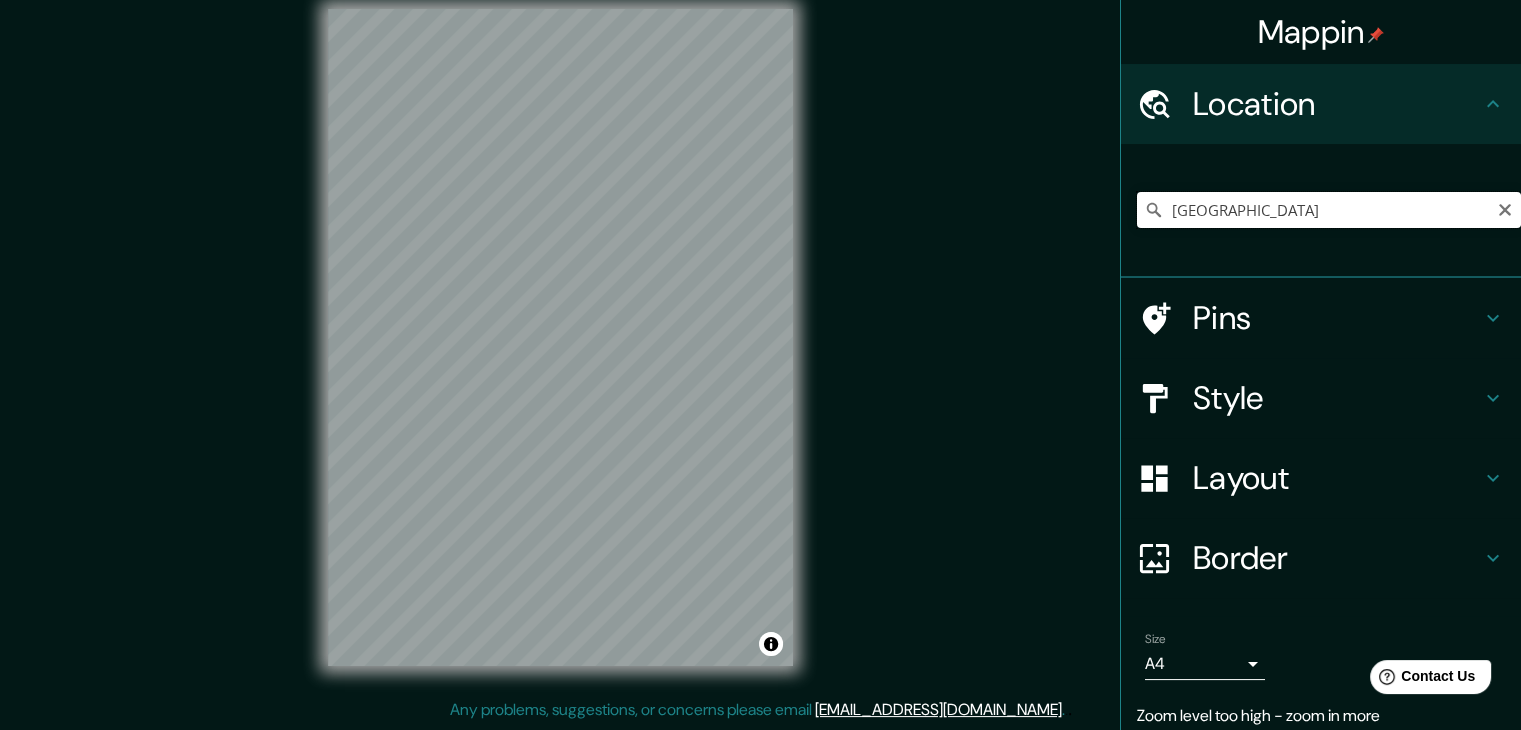 click on "[GEOGRAPHIC_DATA]" at bounding box center [1329, 210] 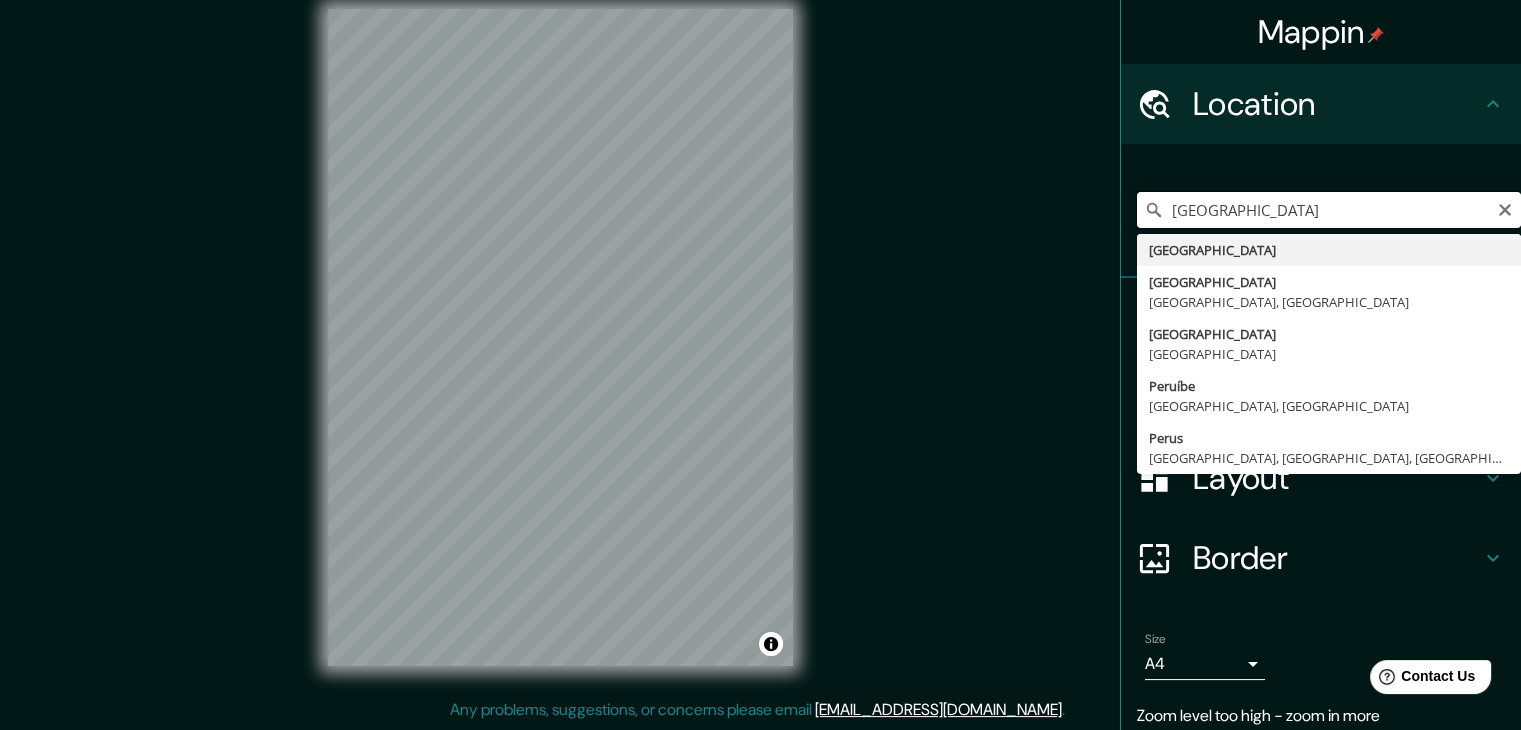 click on "[GEOGRAPHIC_DATA]" at bounding box center (1329, 210) 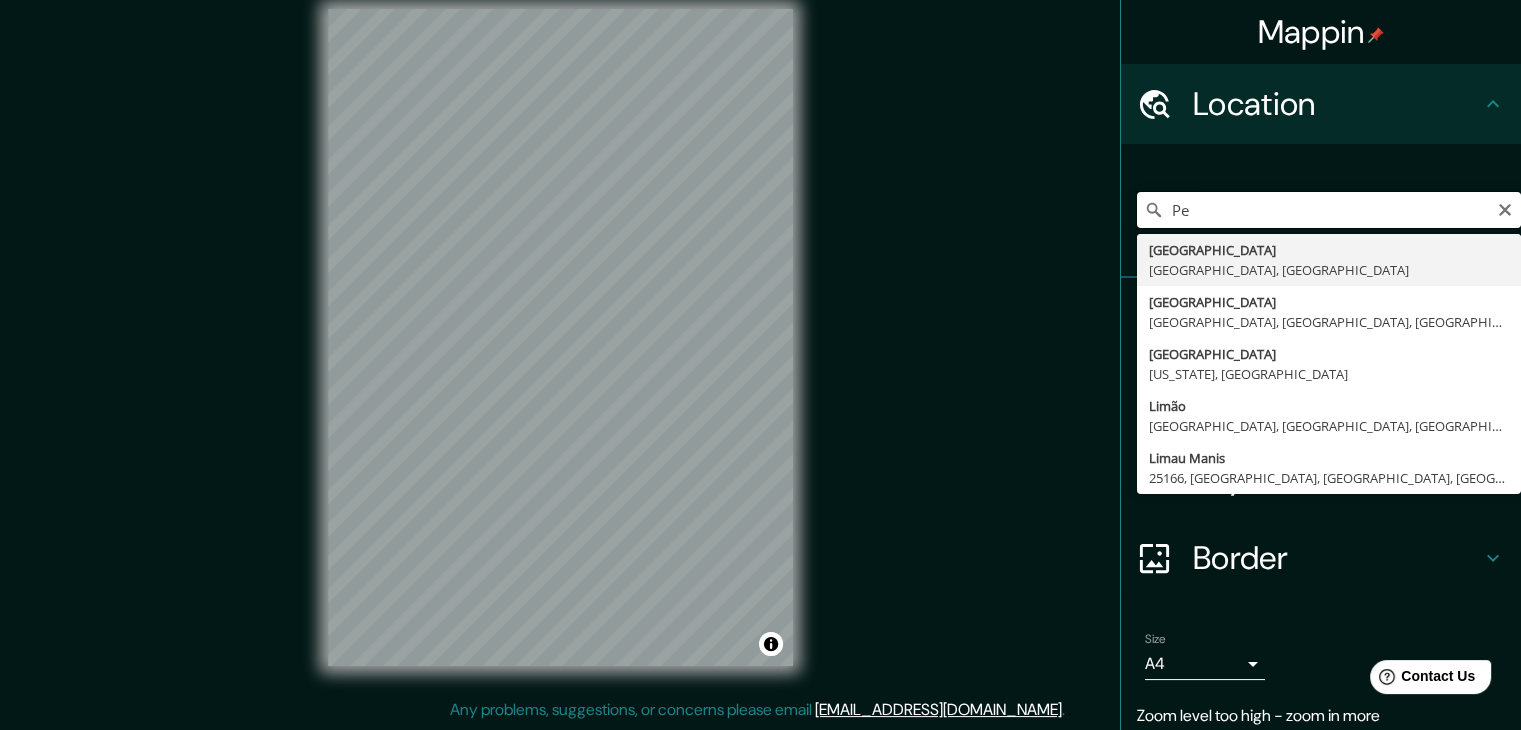 type on "P" 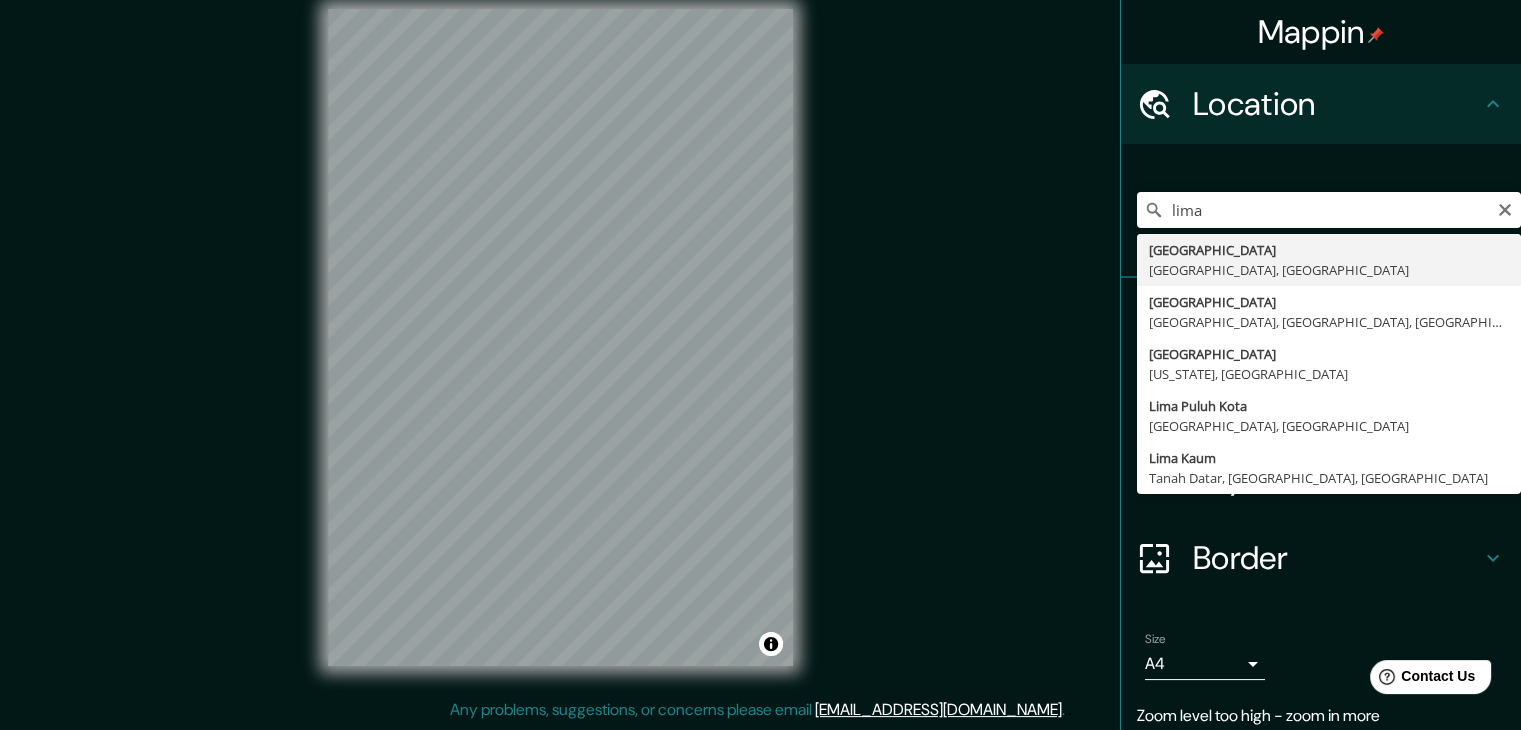 type on "[GEOGRAPHIC_DATA], [GEOGRAPHIC_DATA], [GEOGRAPHIC_DATA]" 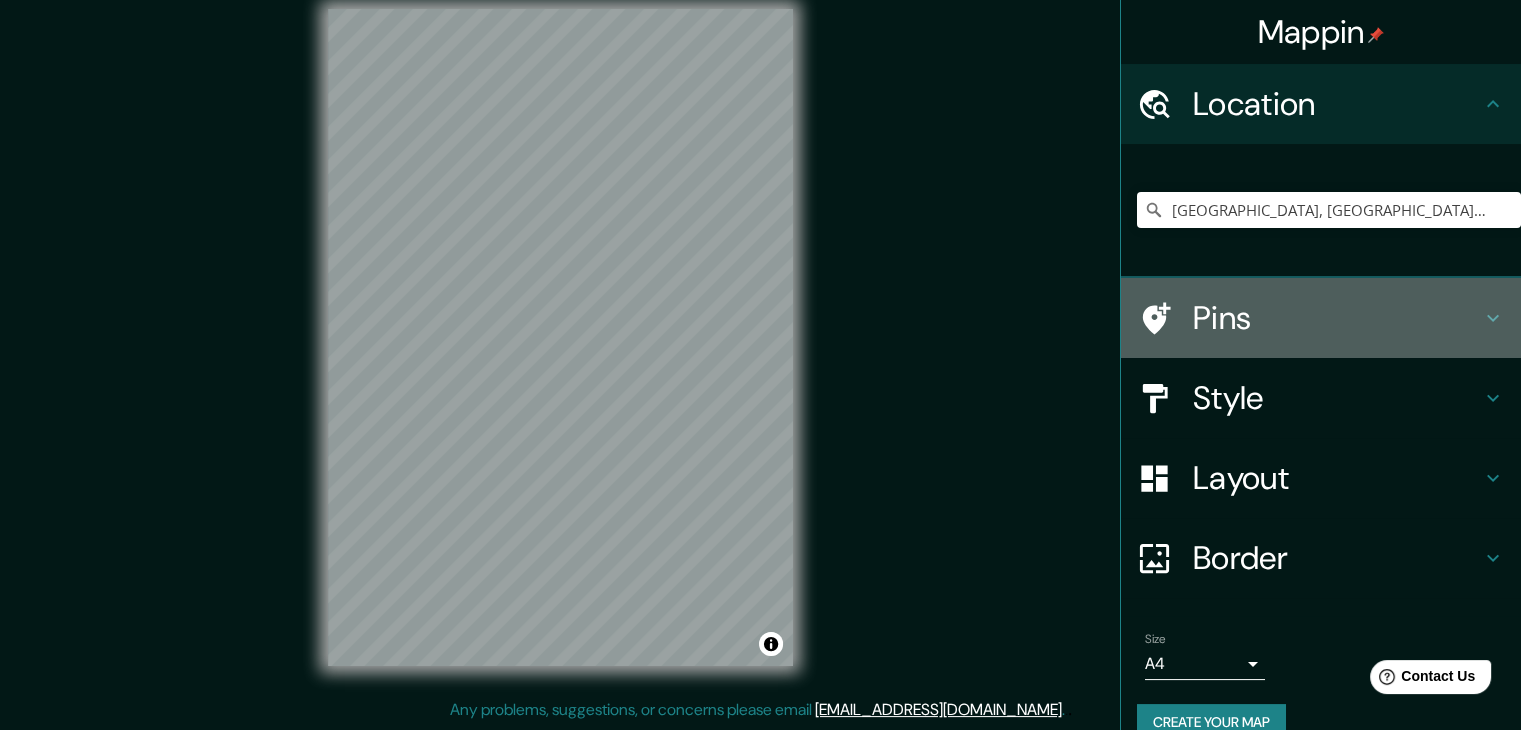 click on "Pins" at bounding box center (1337, 318) 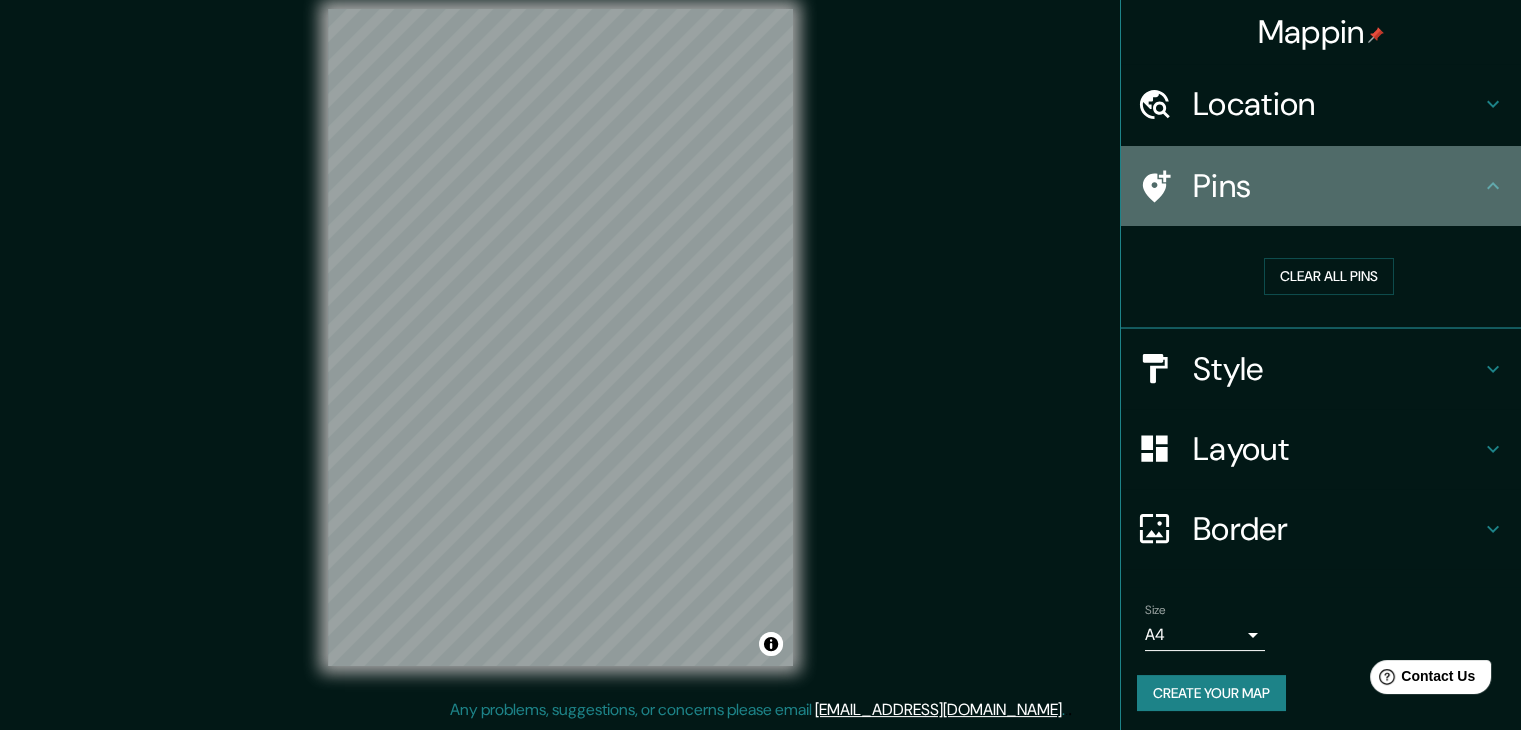 click on "Pins" at bounding box center [1337, 186] 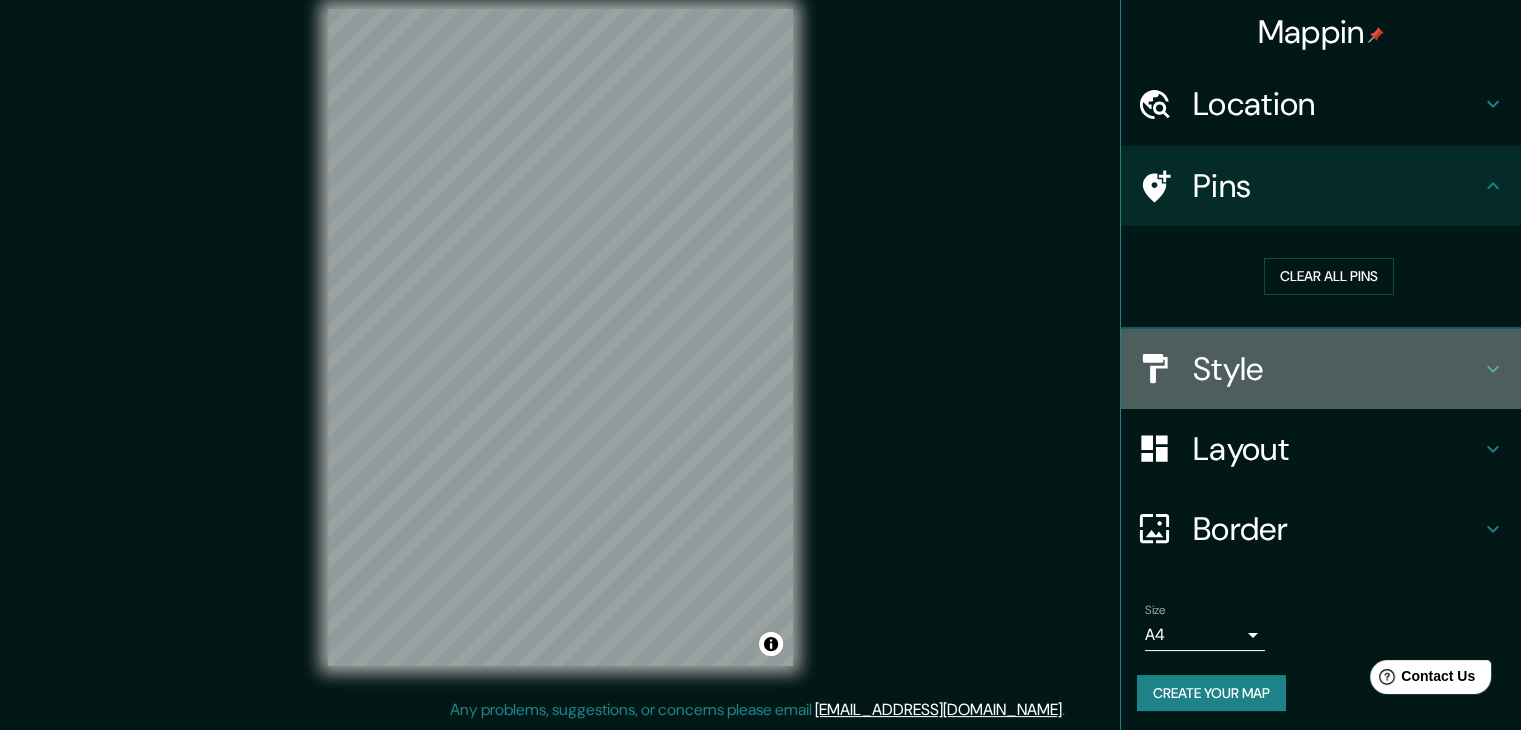 click on "Style" at bounding box center (1337, 369) 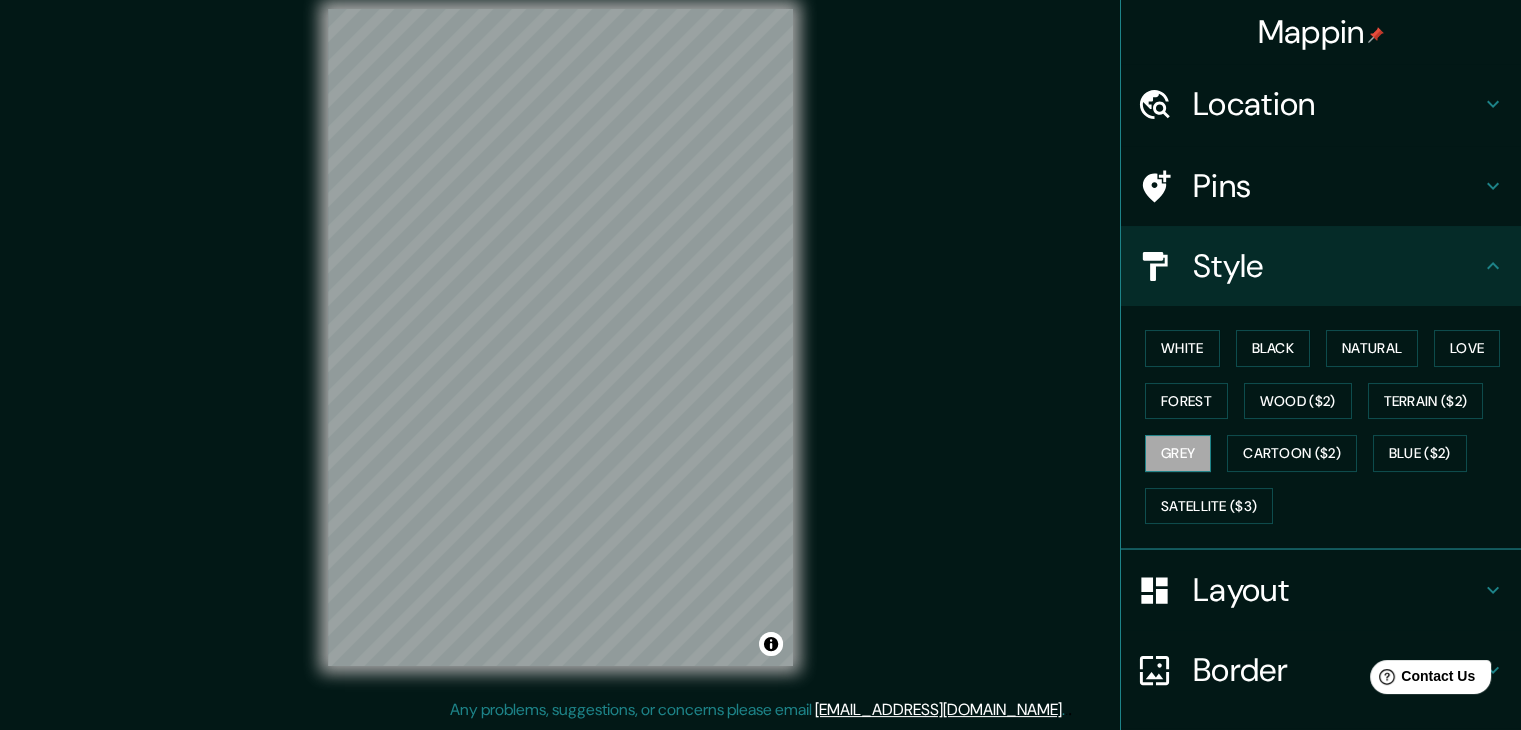 click on "Grey" at bounding box center (1178, 453) 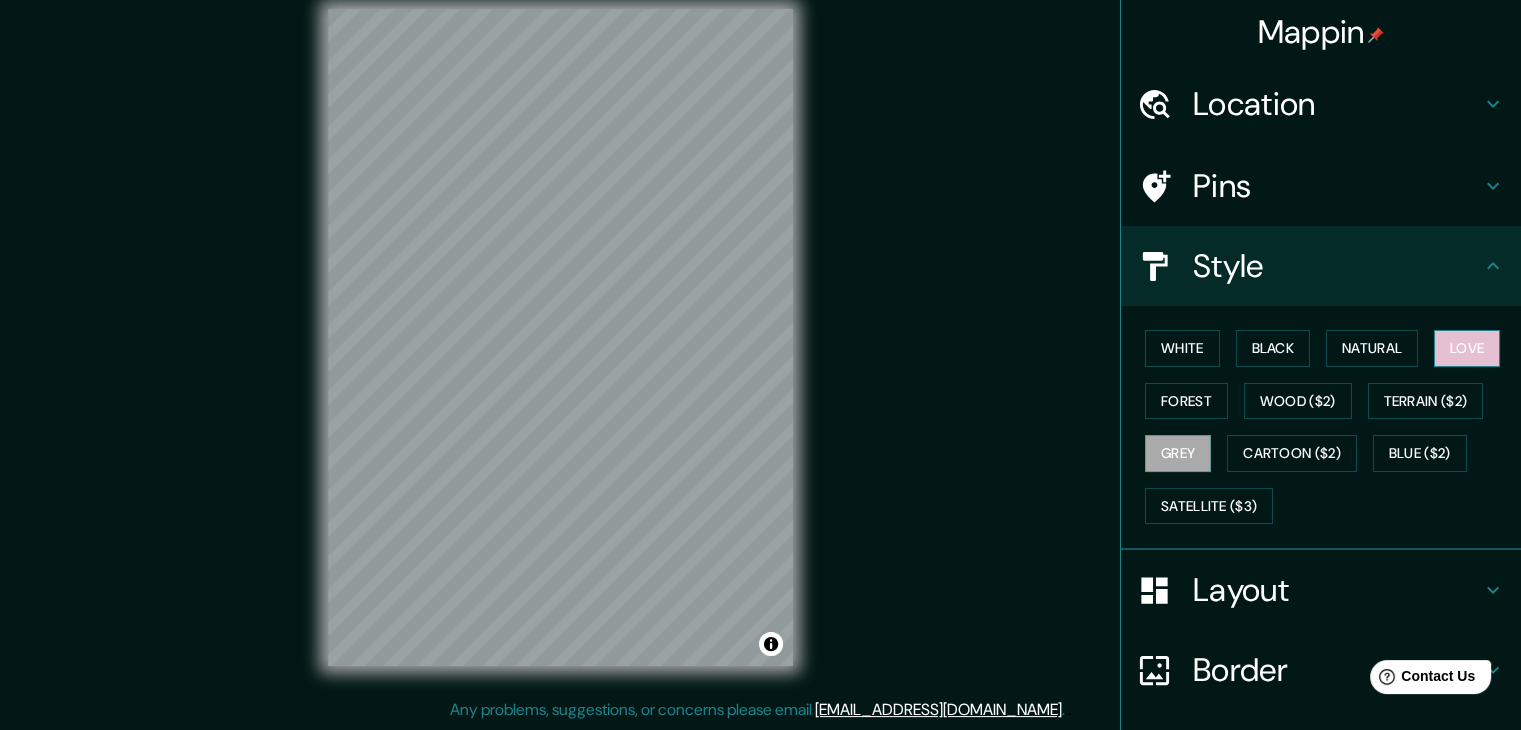 click on "Love" at bounding box center [1467, 348] 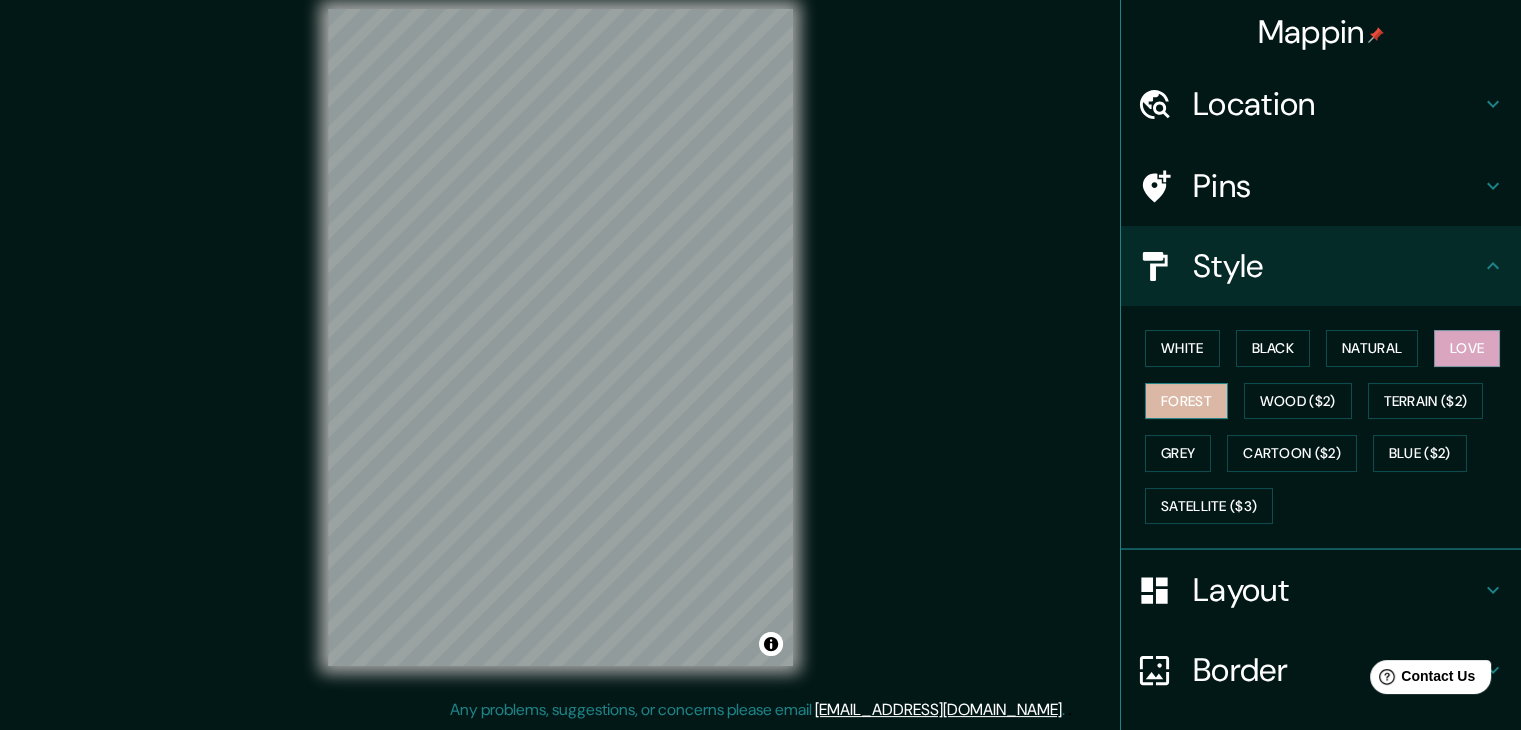 click on "Forest" at bounding box center (1186, 401) 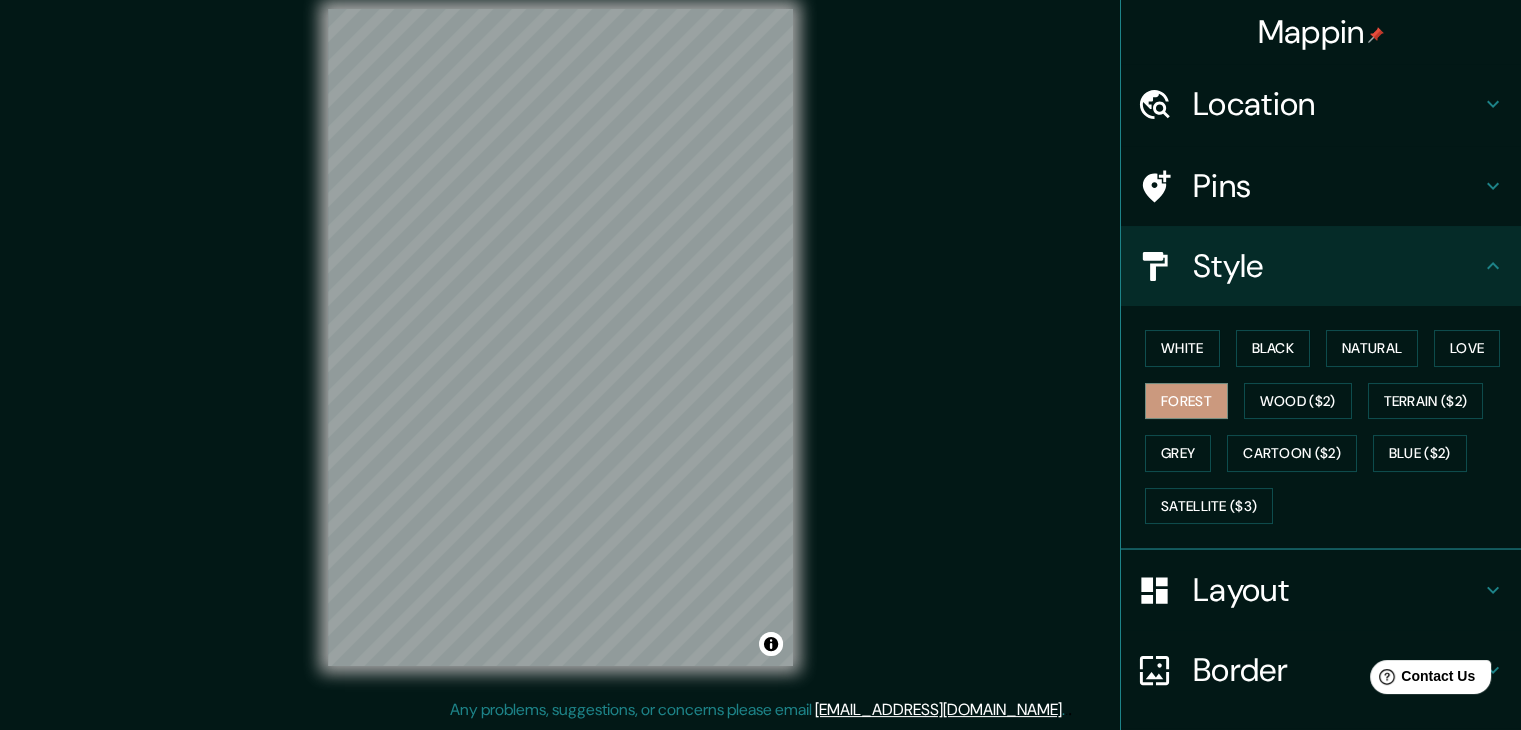type 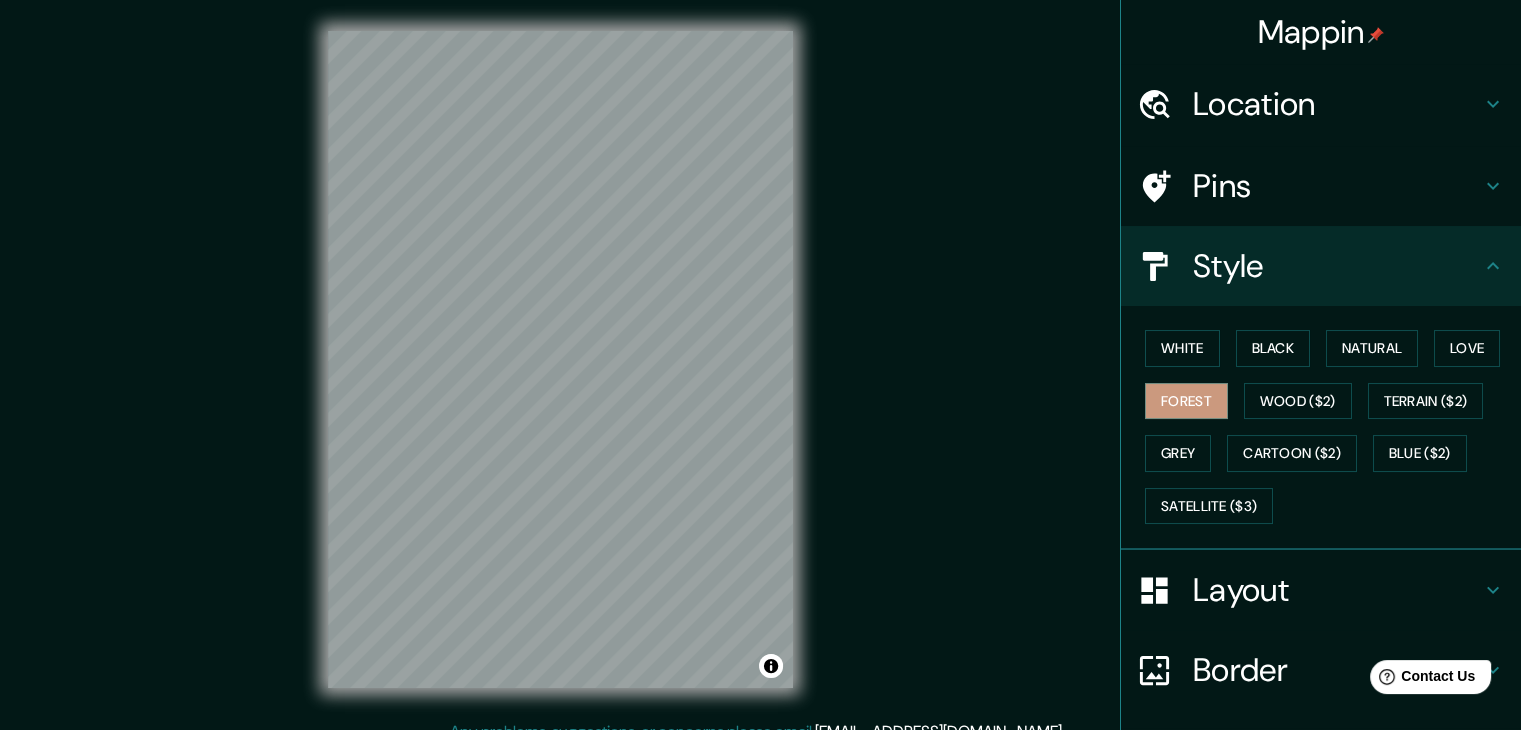 scroll, scrollTop: 0, scrollLeft: 0, axis: both 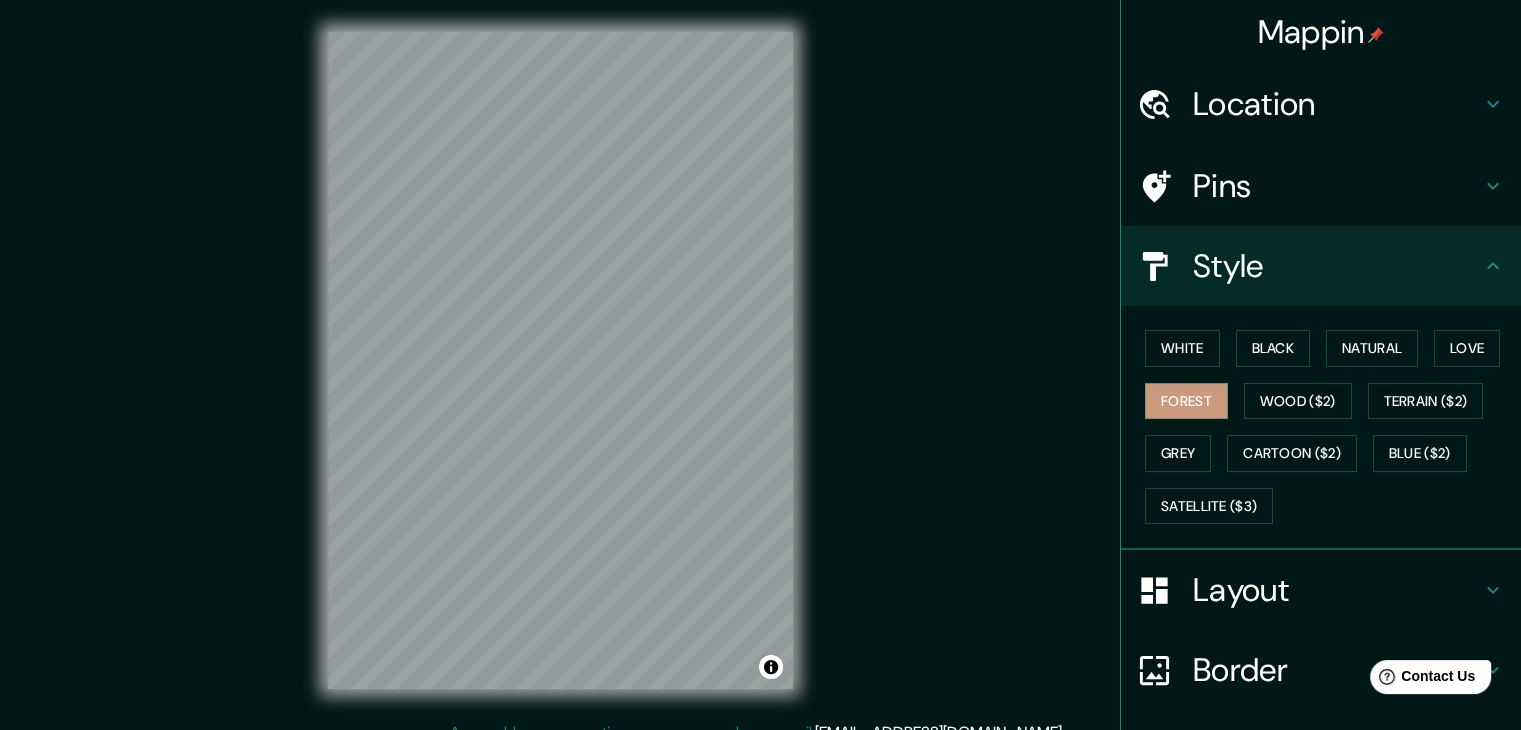 click on "Location" at bounding box center [1337, 104] 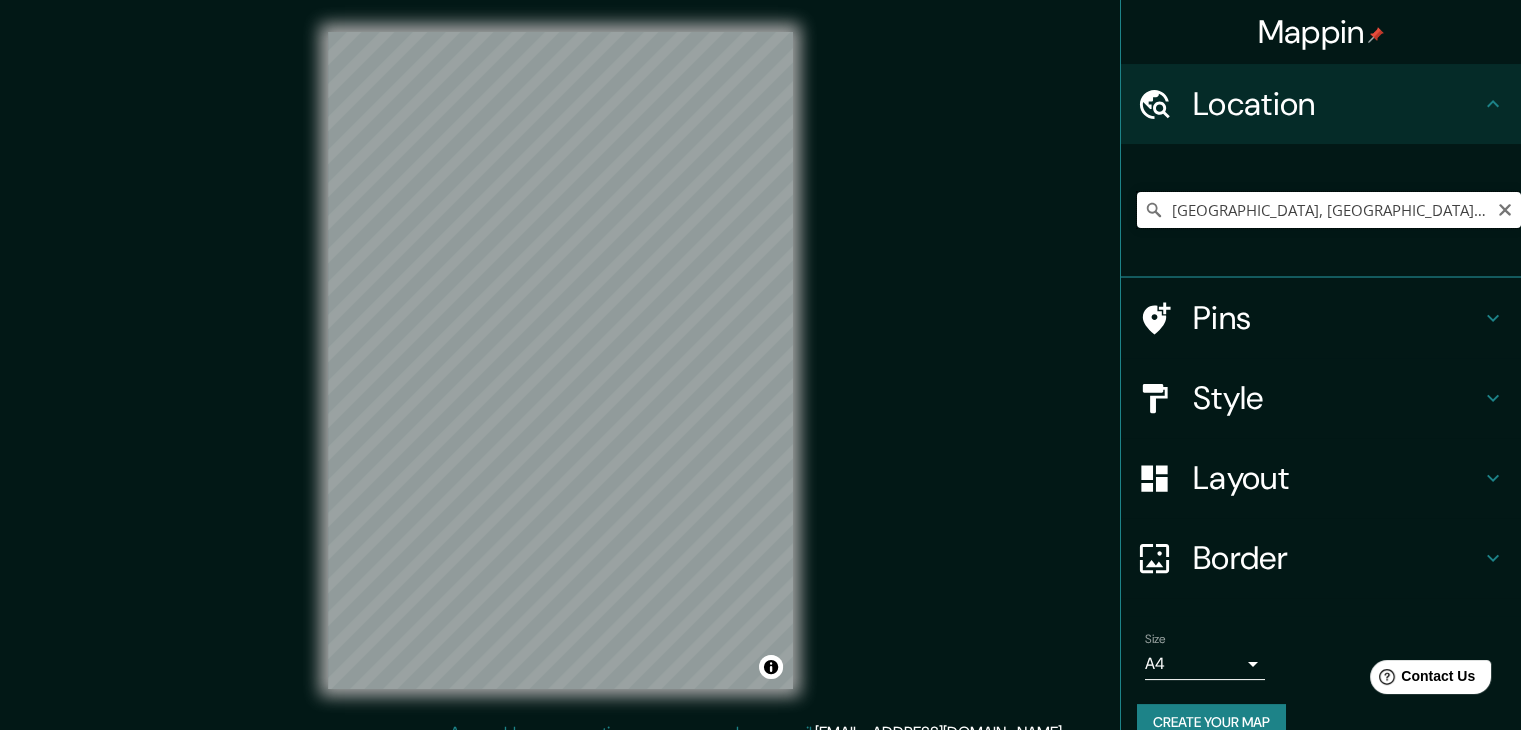 click on "[GEOGRAPHIC_DATA], [GEOGRAPHIC_DATA], [GEOGRAPHIC_DATA]" at bounding box center [1329, 210] 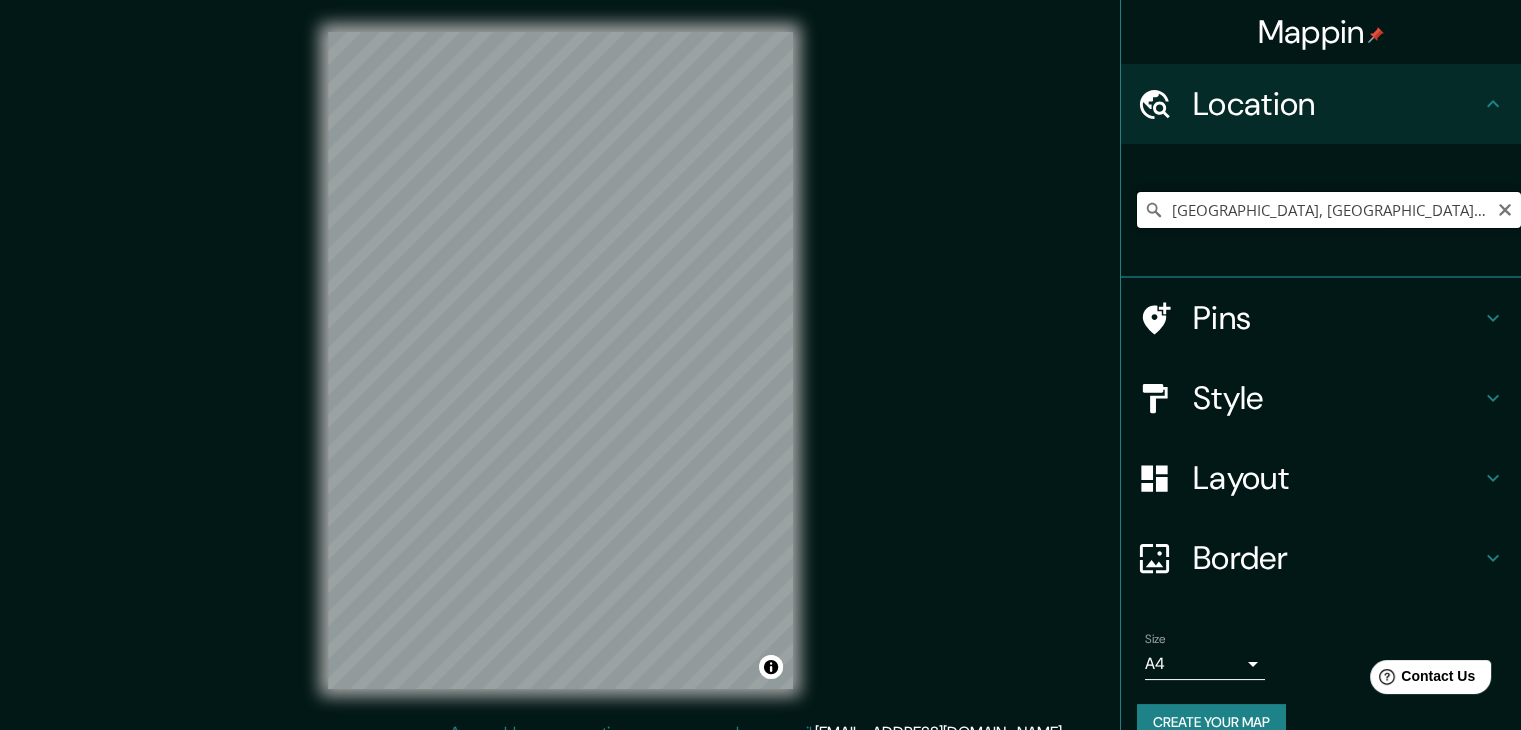click on "[GEOGRAPHIC_DATA], [GEOGRAPHIC_DATA], [GEOGRAPHIC_DATA]" at bounding box center [1329, 210] 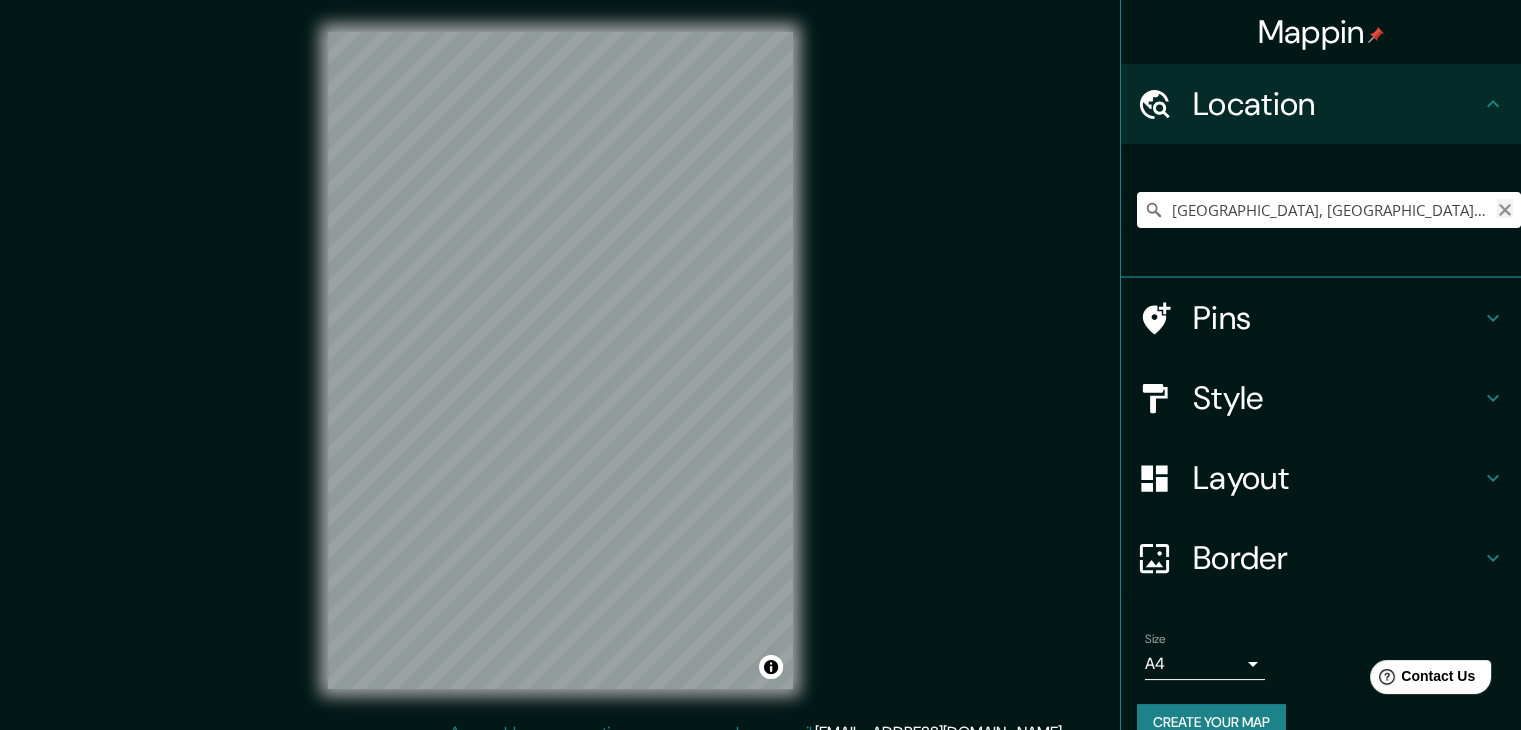 click 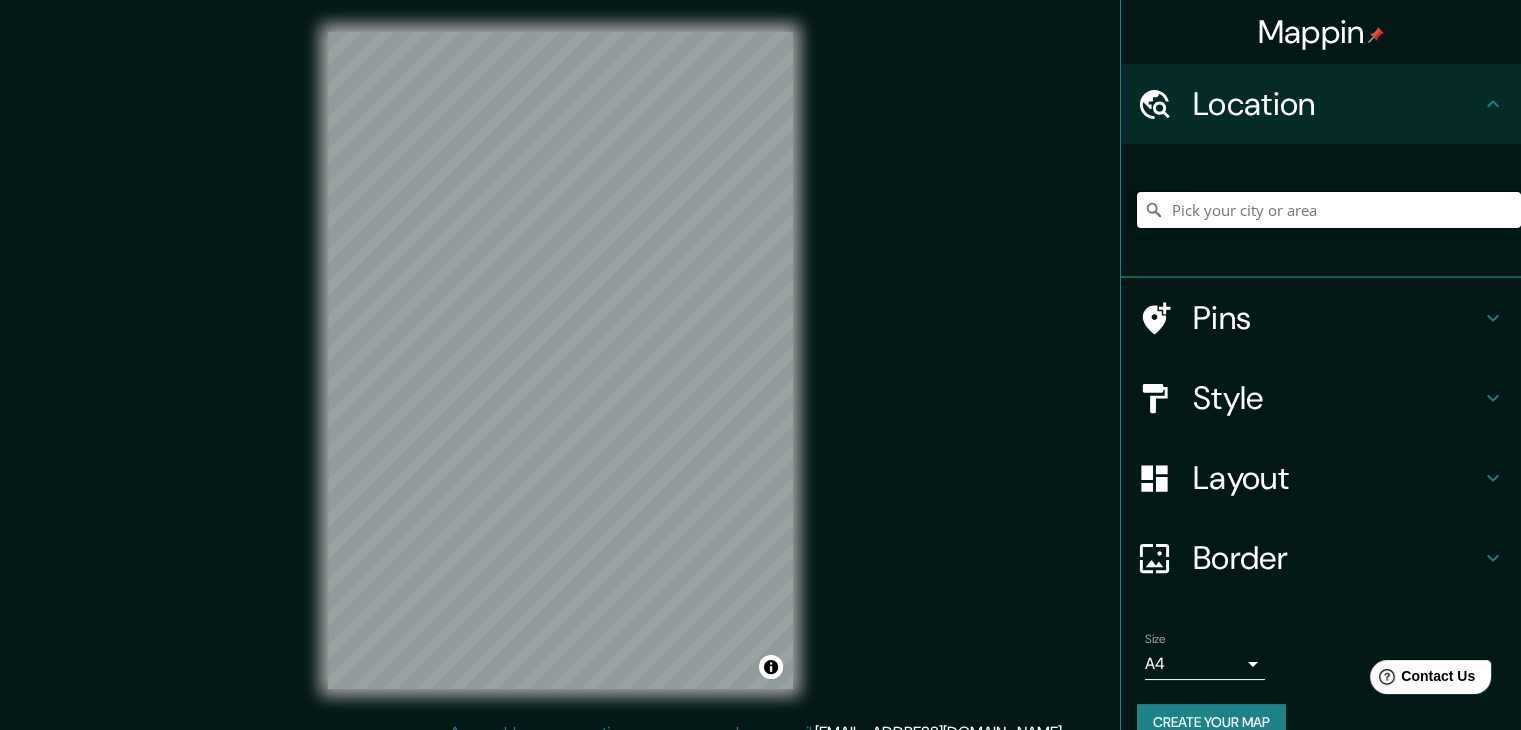 click at bounding box center (1329, 210) 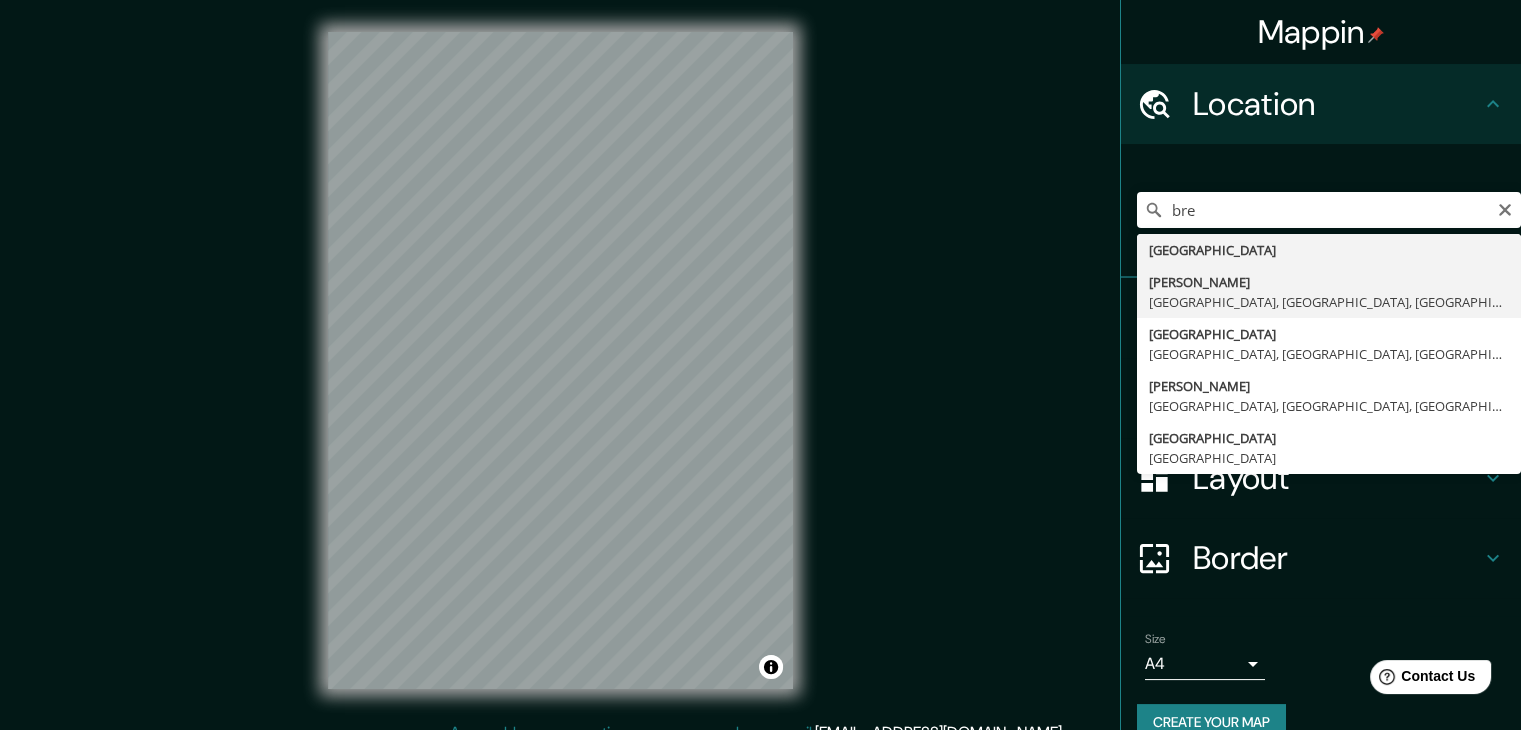 type on "[PERSON_NAME], [GEOGRAPHIC_DATA], [GEOGRAPHIC_DATA], [GEOGRAPHIC_DATA]" 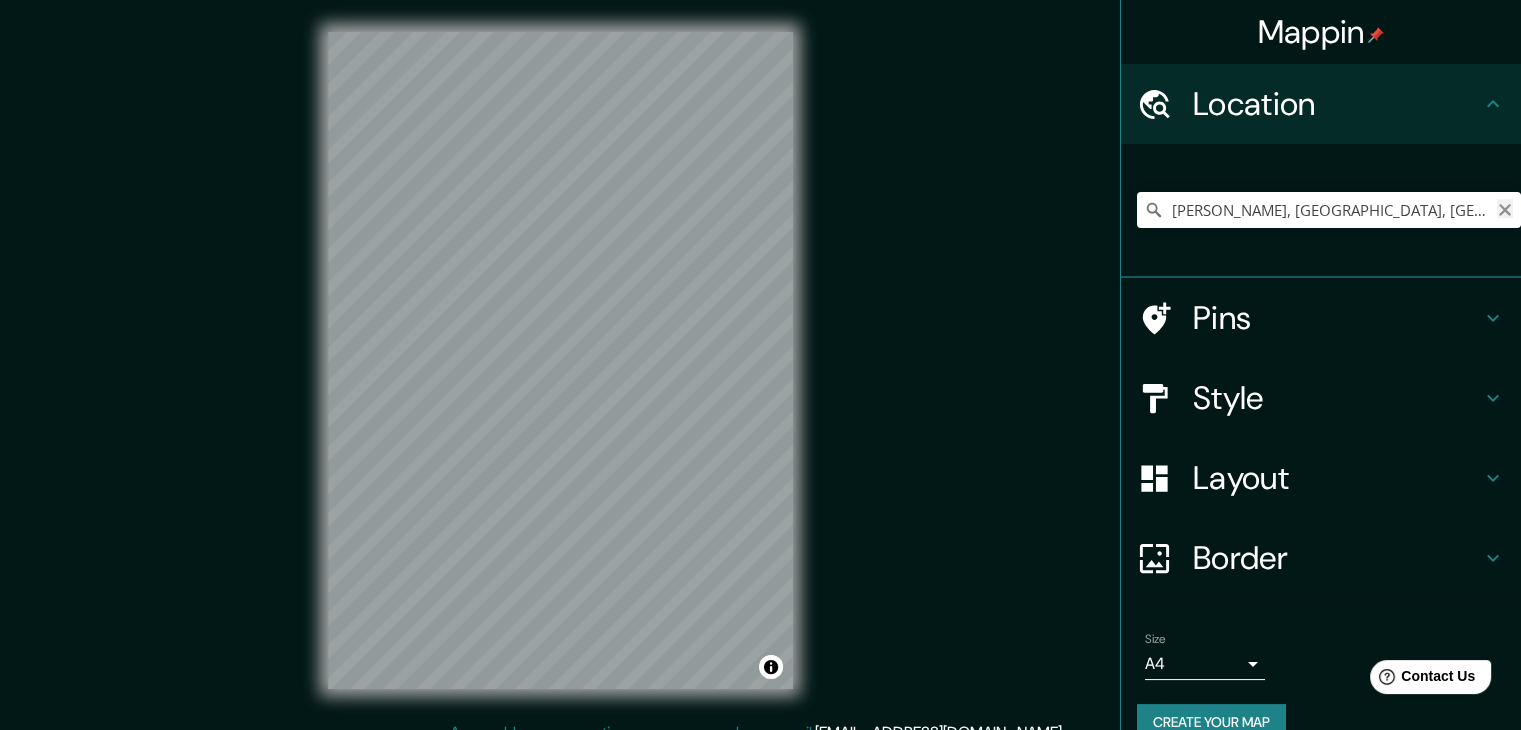 click 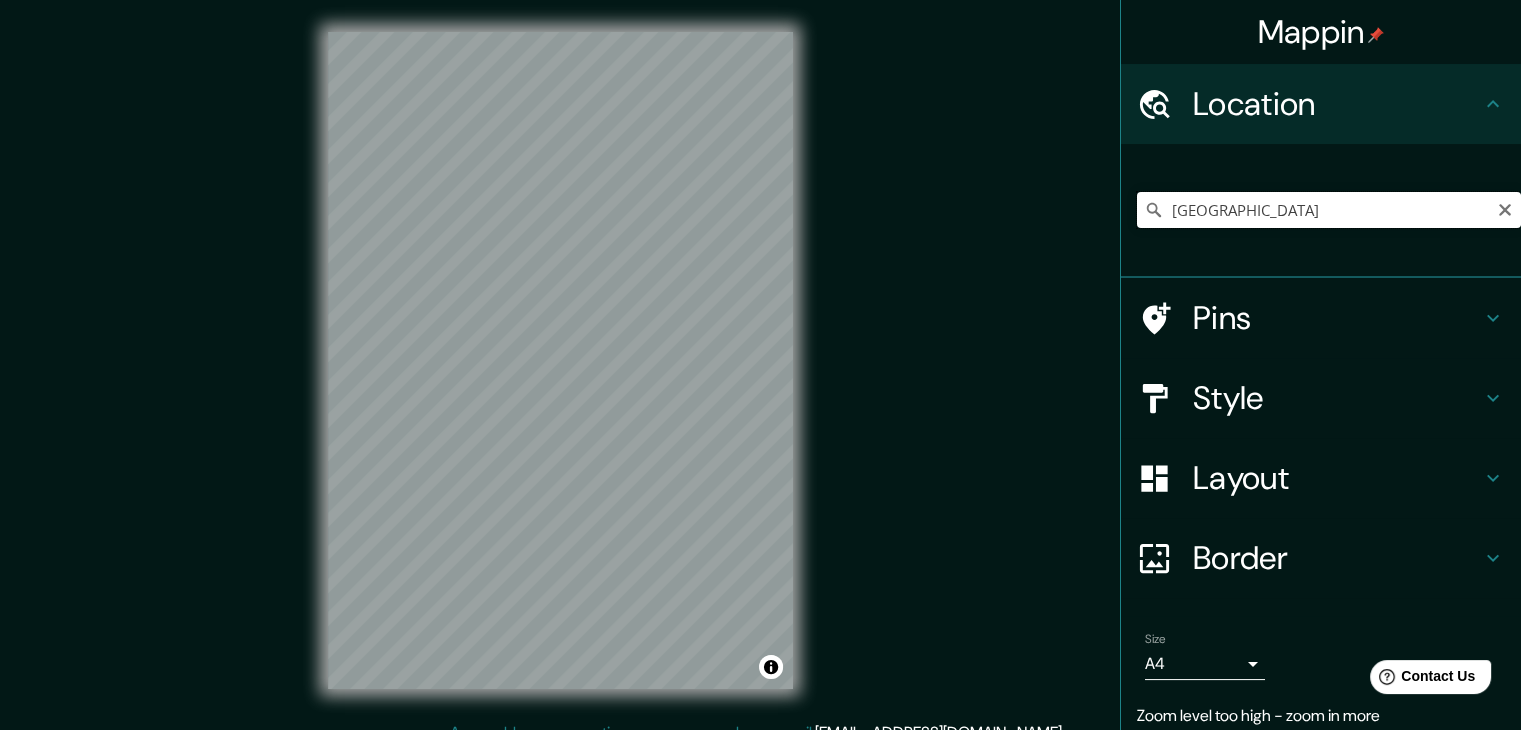 click on "[GEOGRAPHIC_DATA]" at bounding box center [1329, 210] 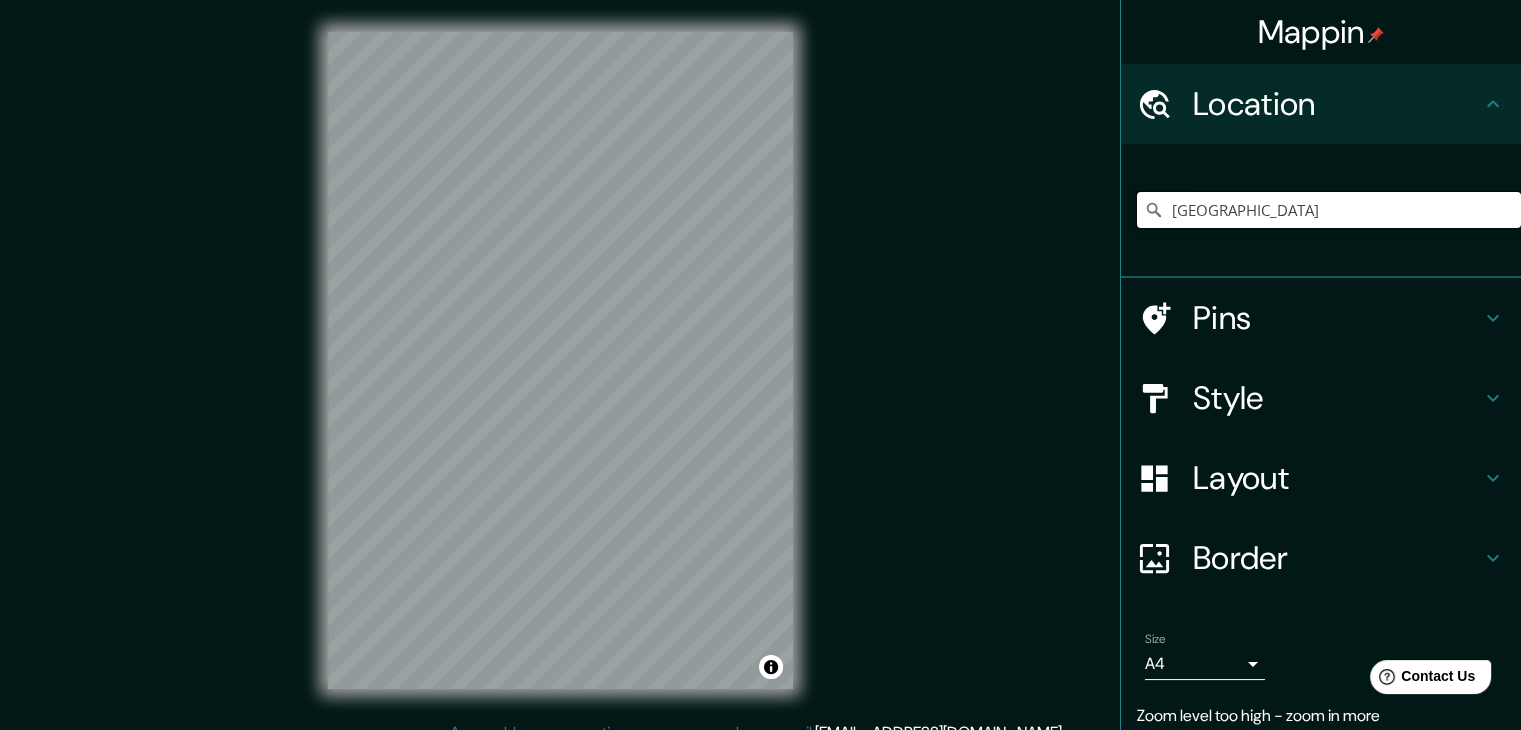 type on "[GEOGRAPHIC_DATA]" 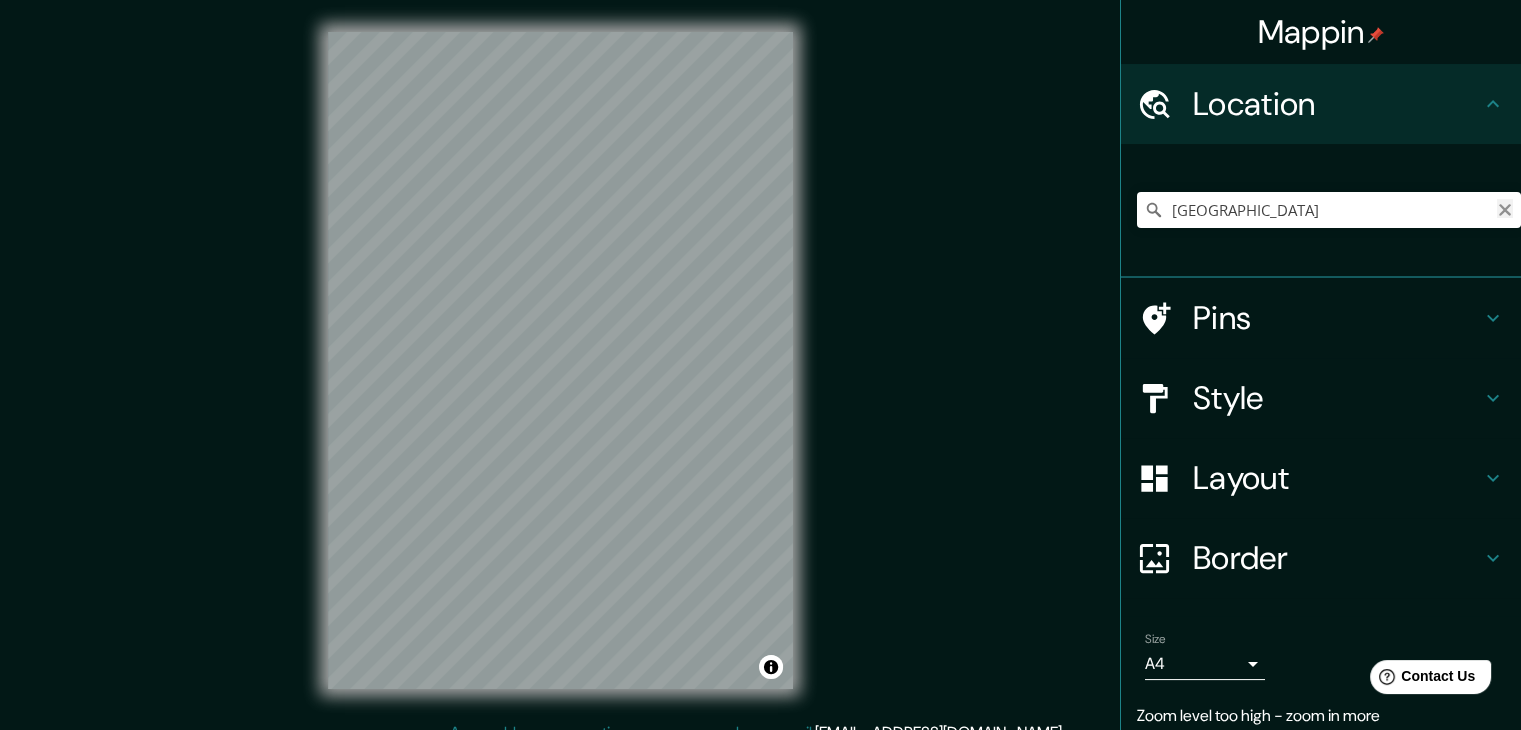 click 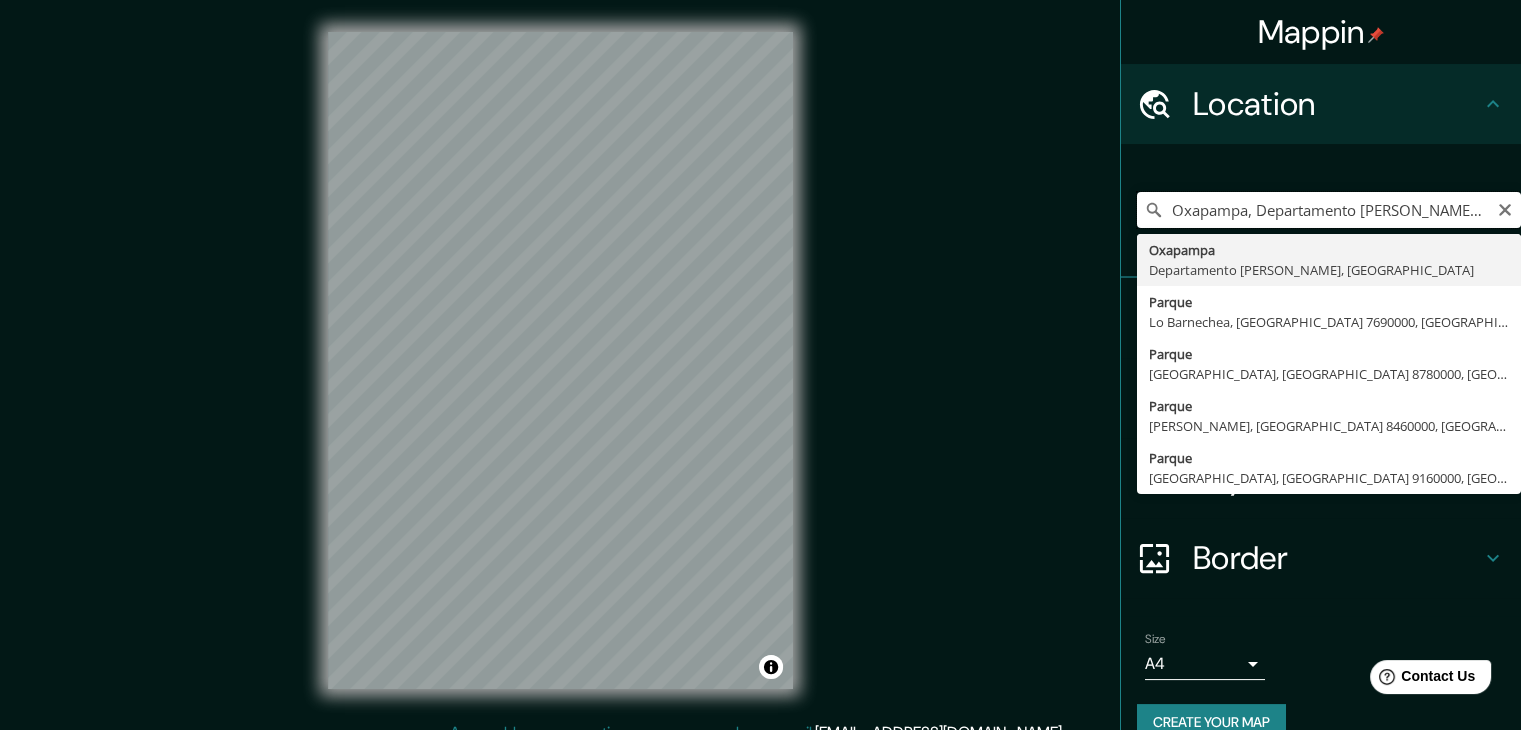 click on "Oxapampa, Departamento [PERSON_NAME], [GEOGRAPHIC_DATA]" at bounding box center [1329, 210] 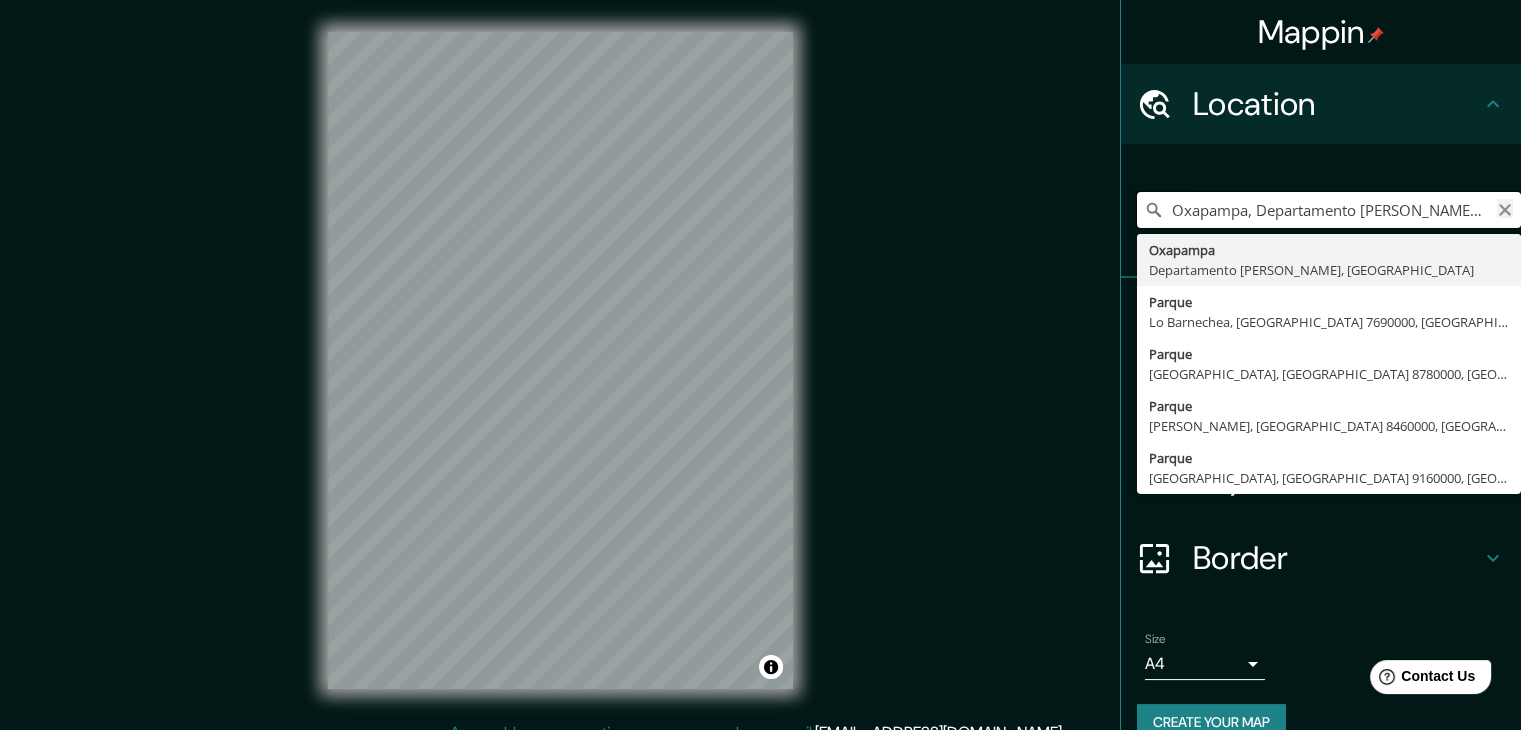 type on "Oxapampa, Departamento [PERSON_NAME], [GEOGRAPHIC_DATA]" 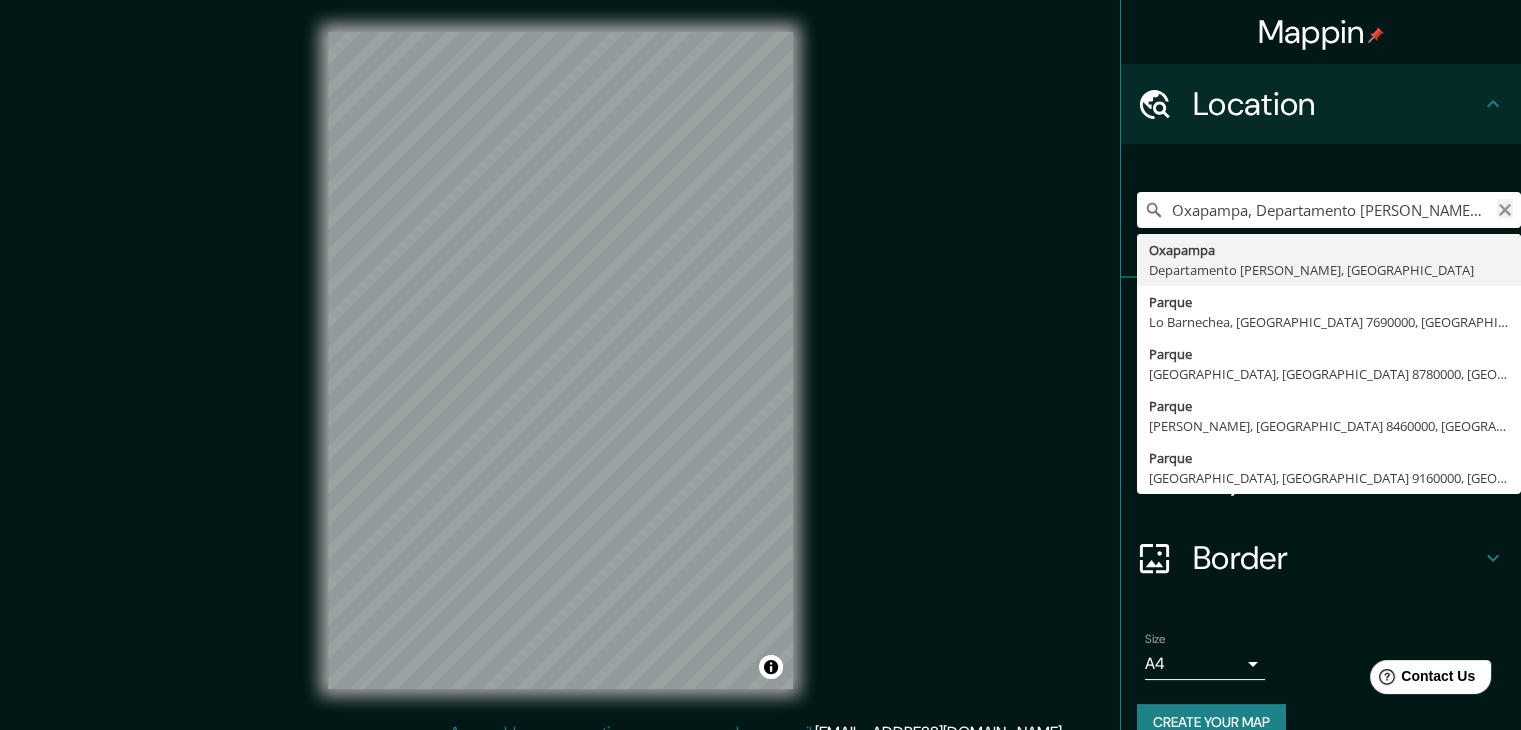 click 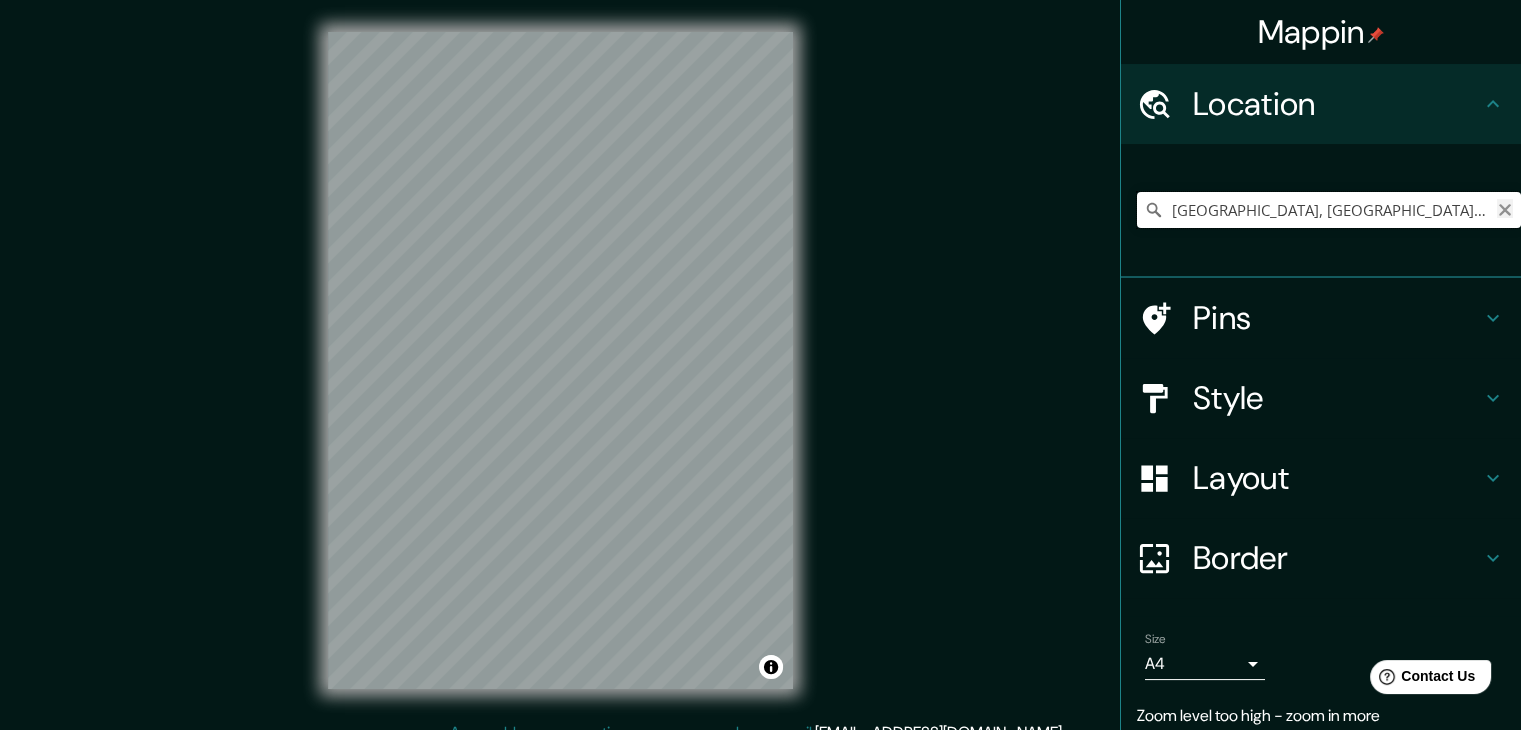 type on "[GEOGRAPHIC_DATA], [GEOGRAPHIC_DATA] 7690000, [GEOGRAPHIC_DATA]" 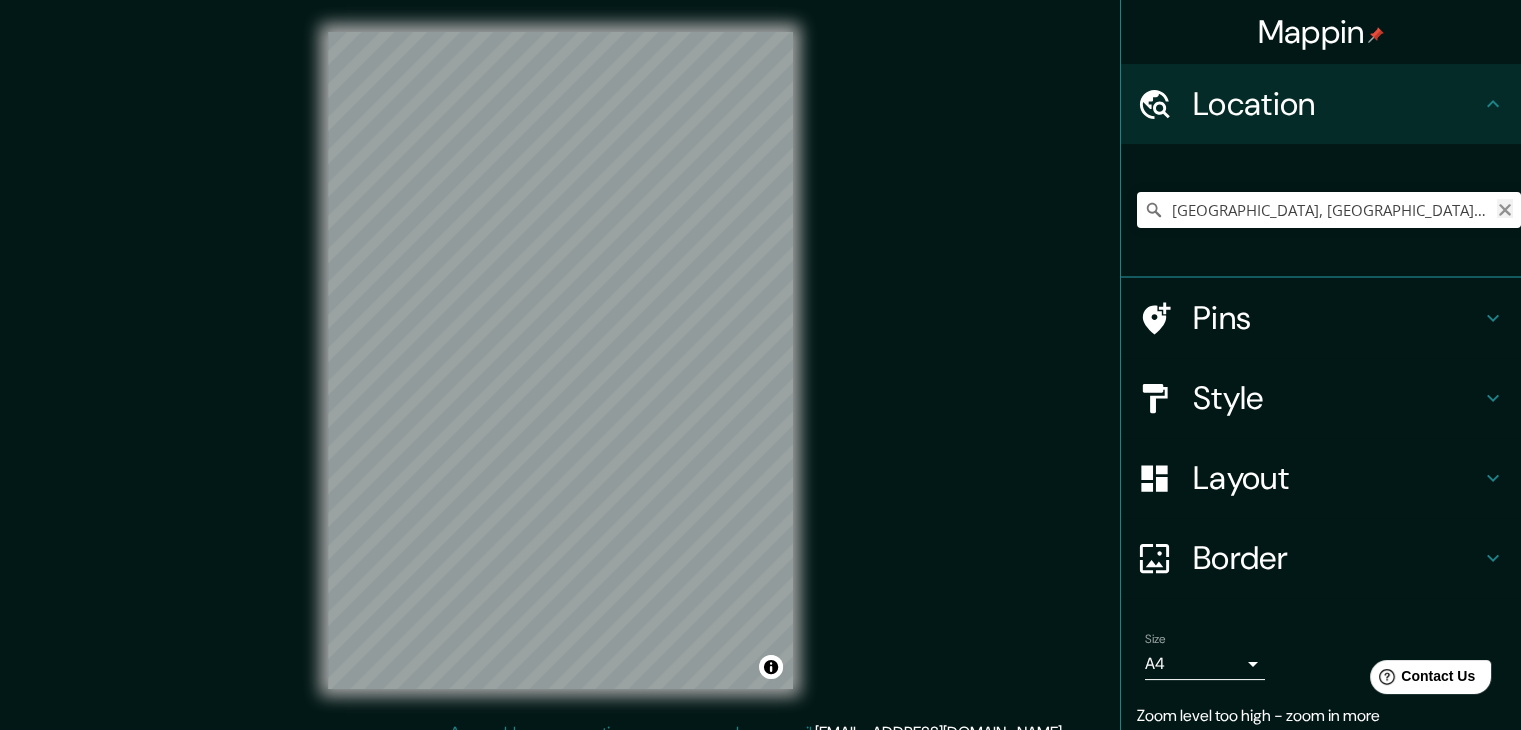 click 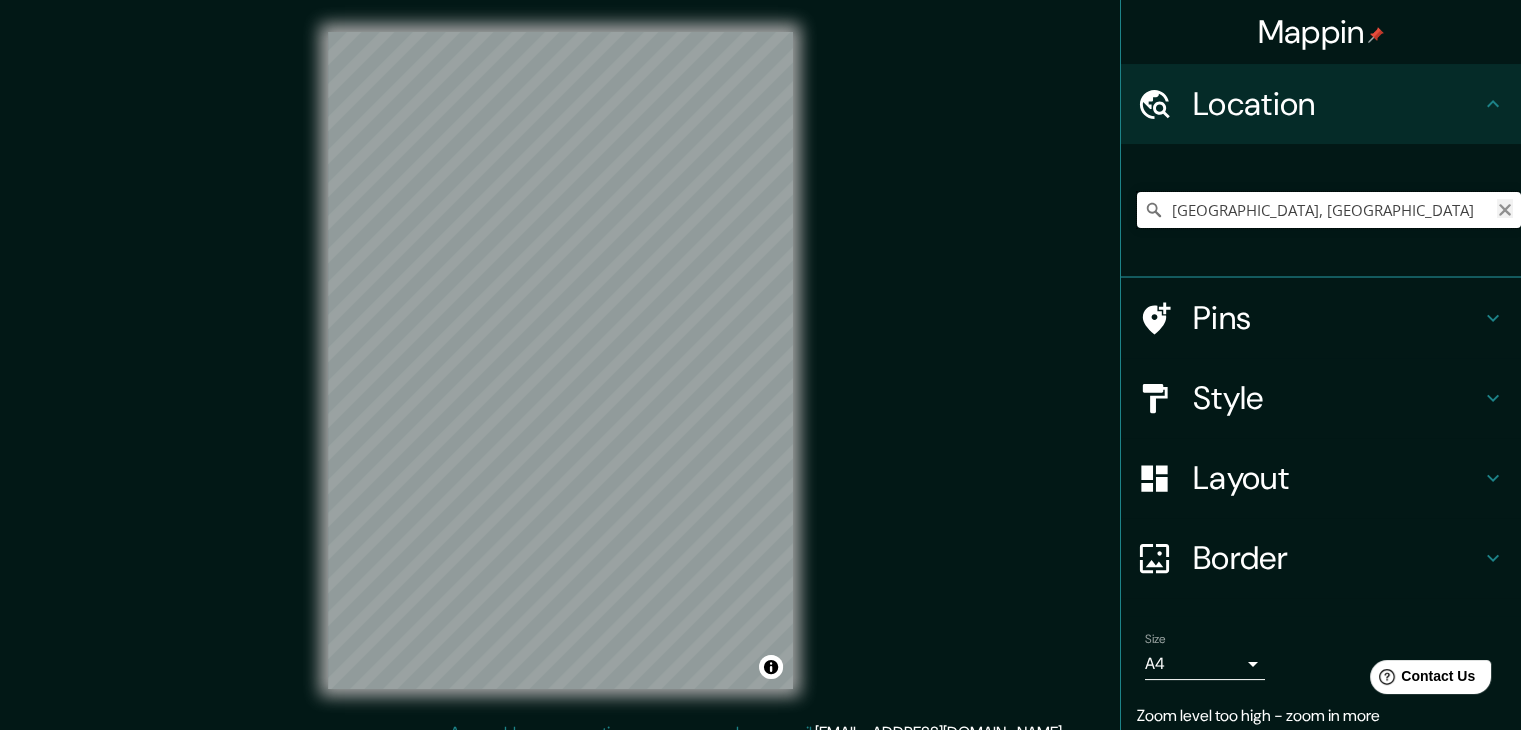 type on "[GEOGRAPHIC_DATA], [GEOGRAPHIC_DATA]" 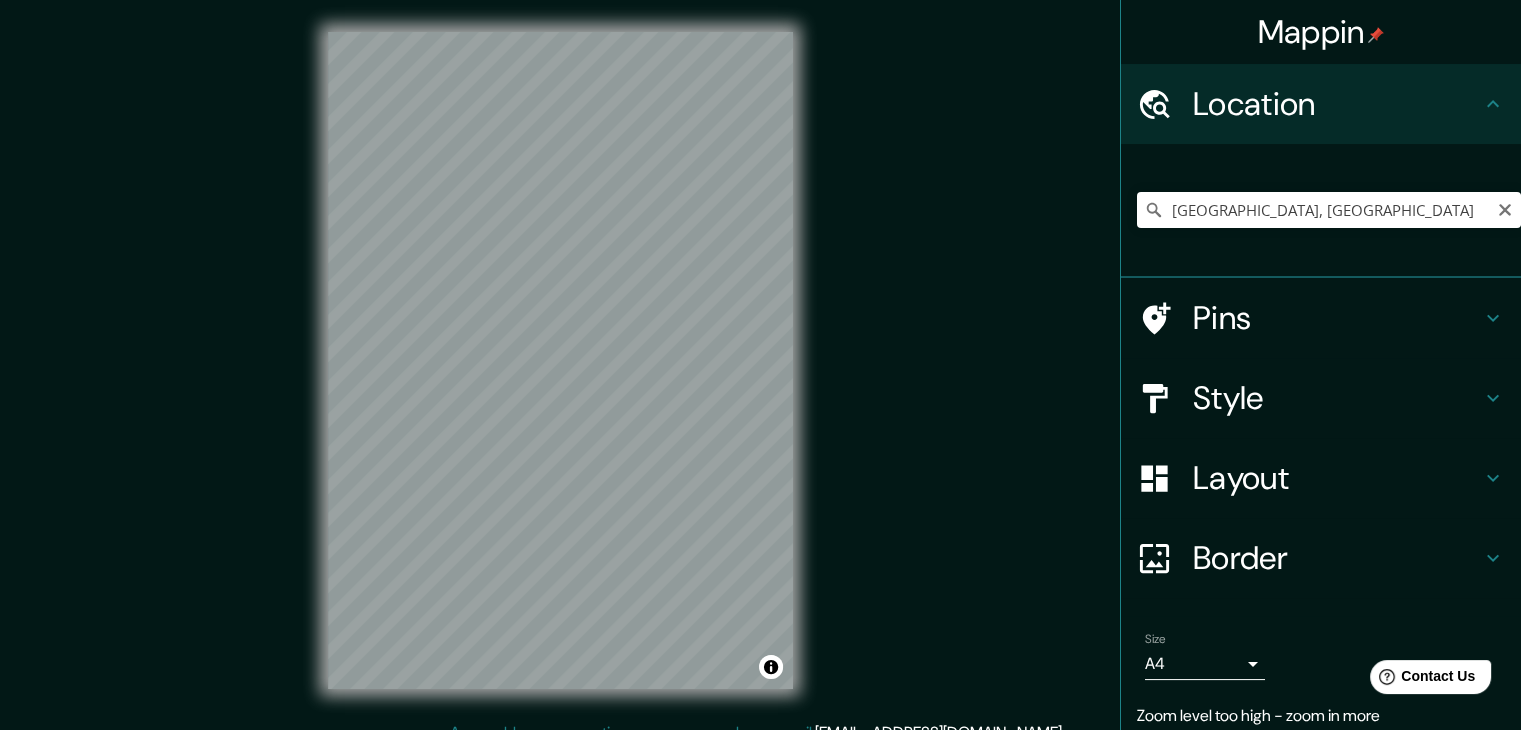 click at bounding box center (1505, 208) 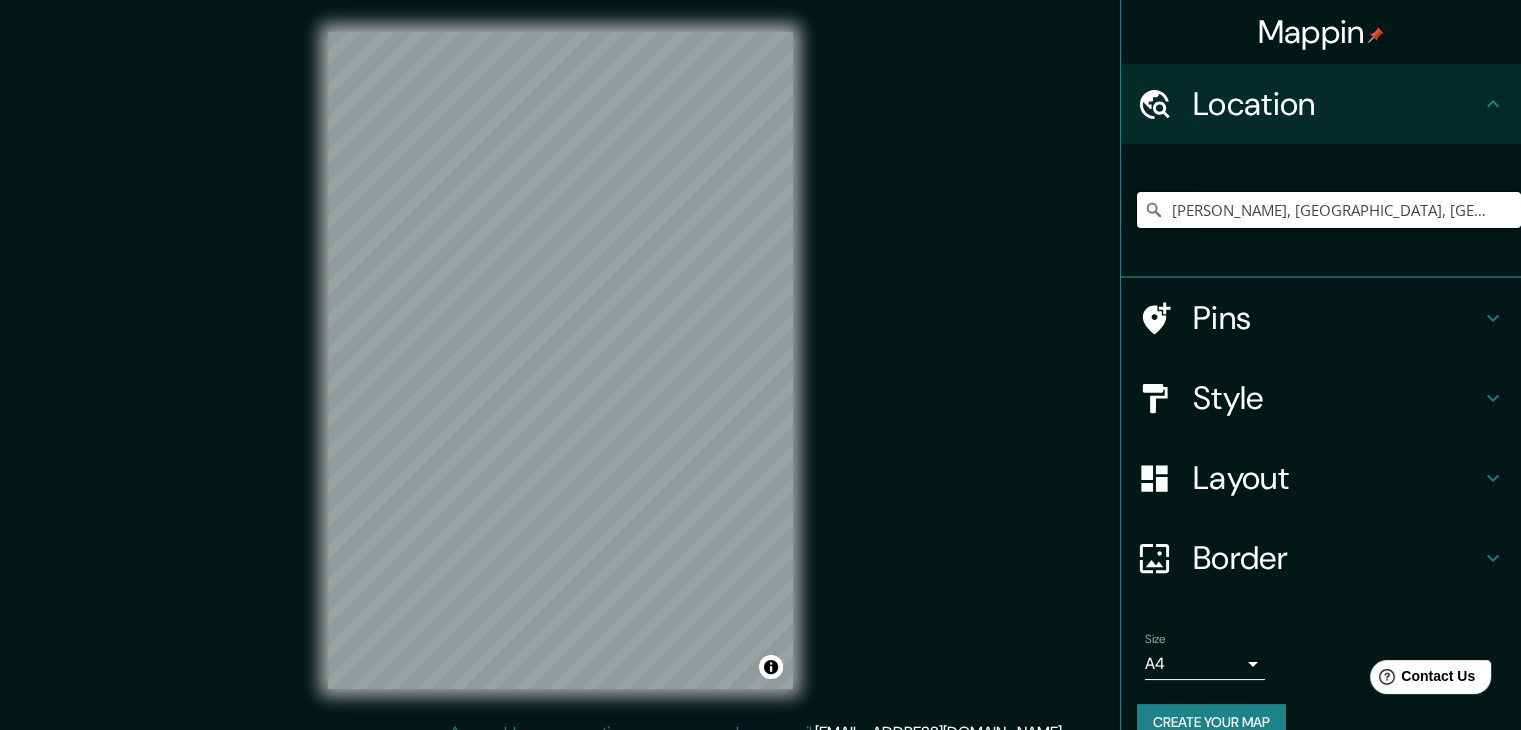 type on "[PERSON_NAME], [GEOGRAPHIC_DATA], [GEOGRAPHIC_DATA], [GEOGRAPHIC_DATA]" 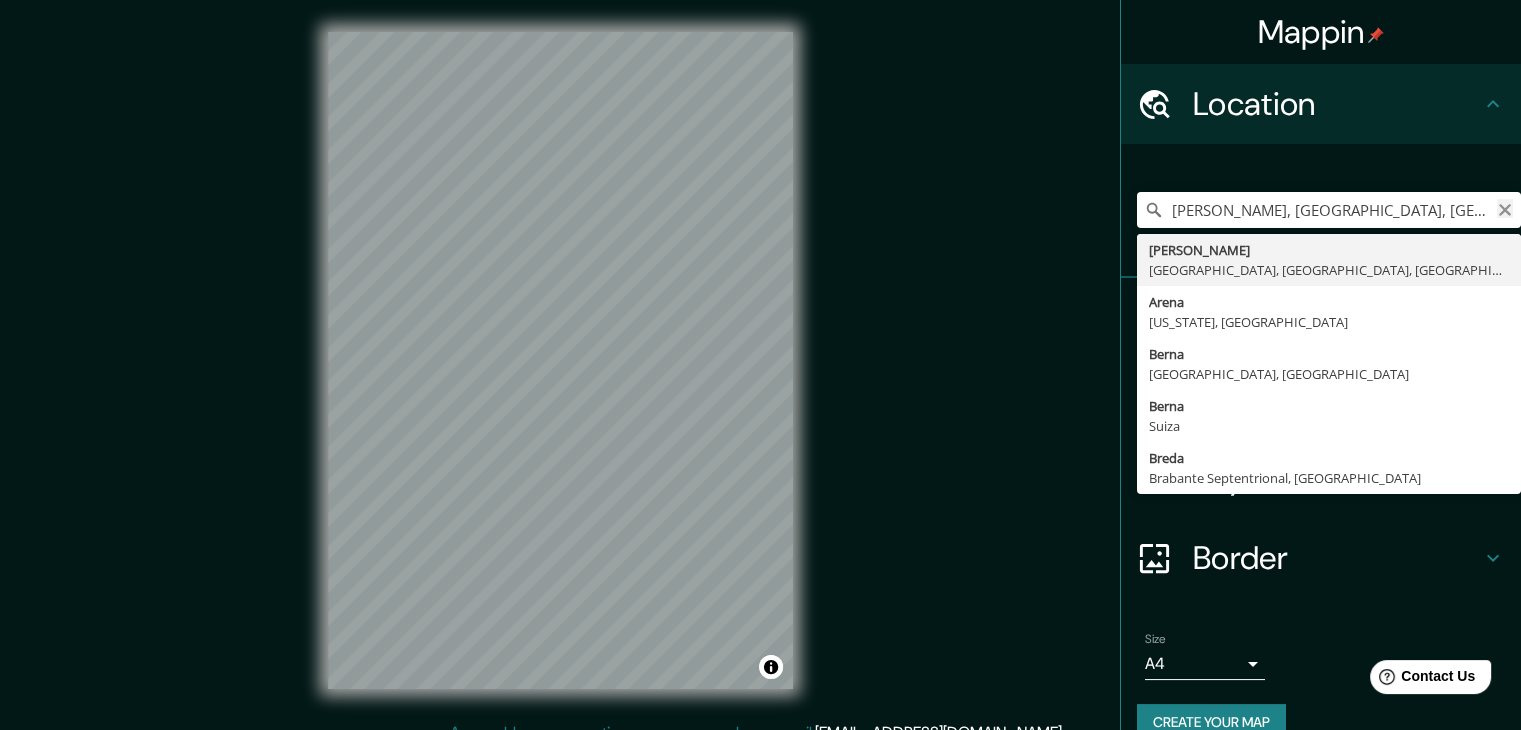 click 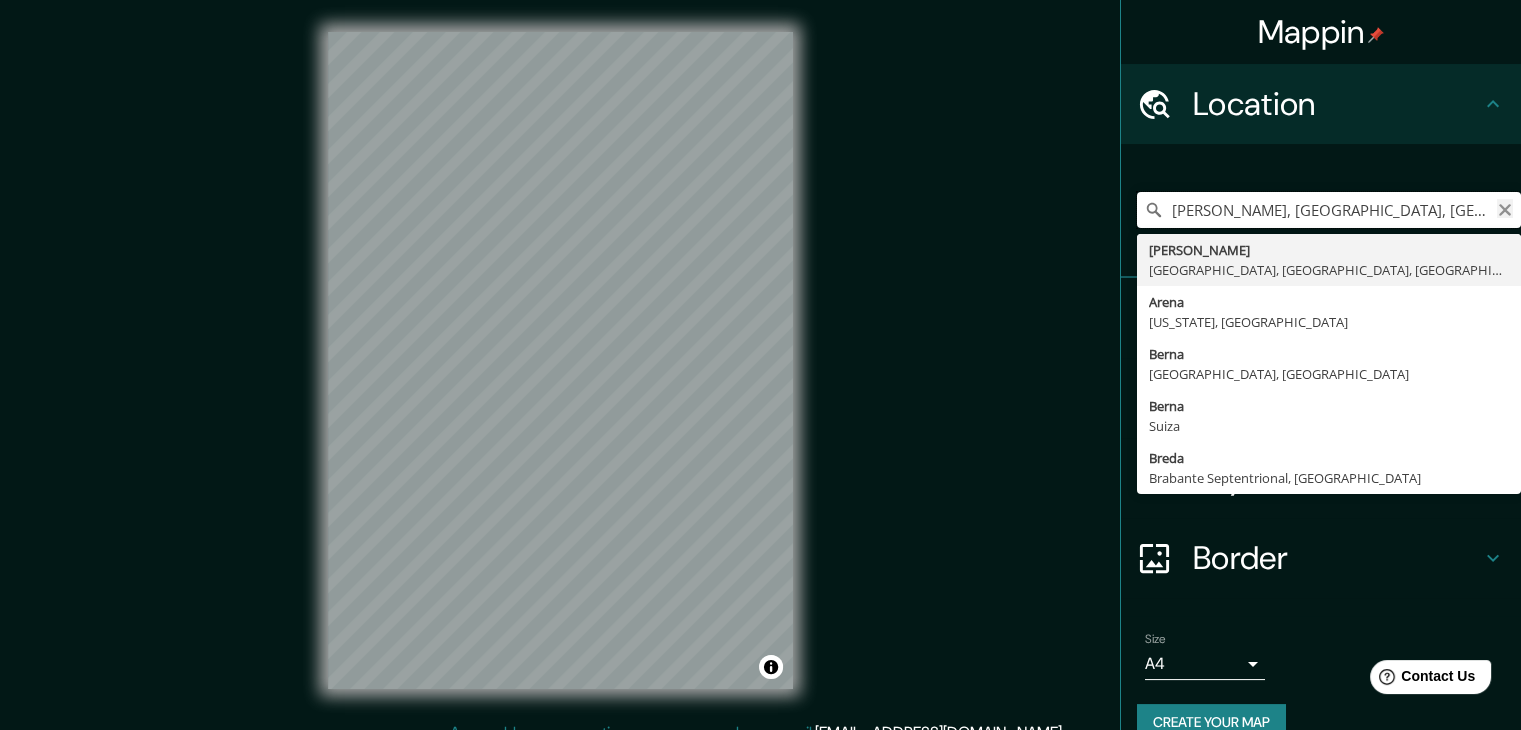 type 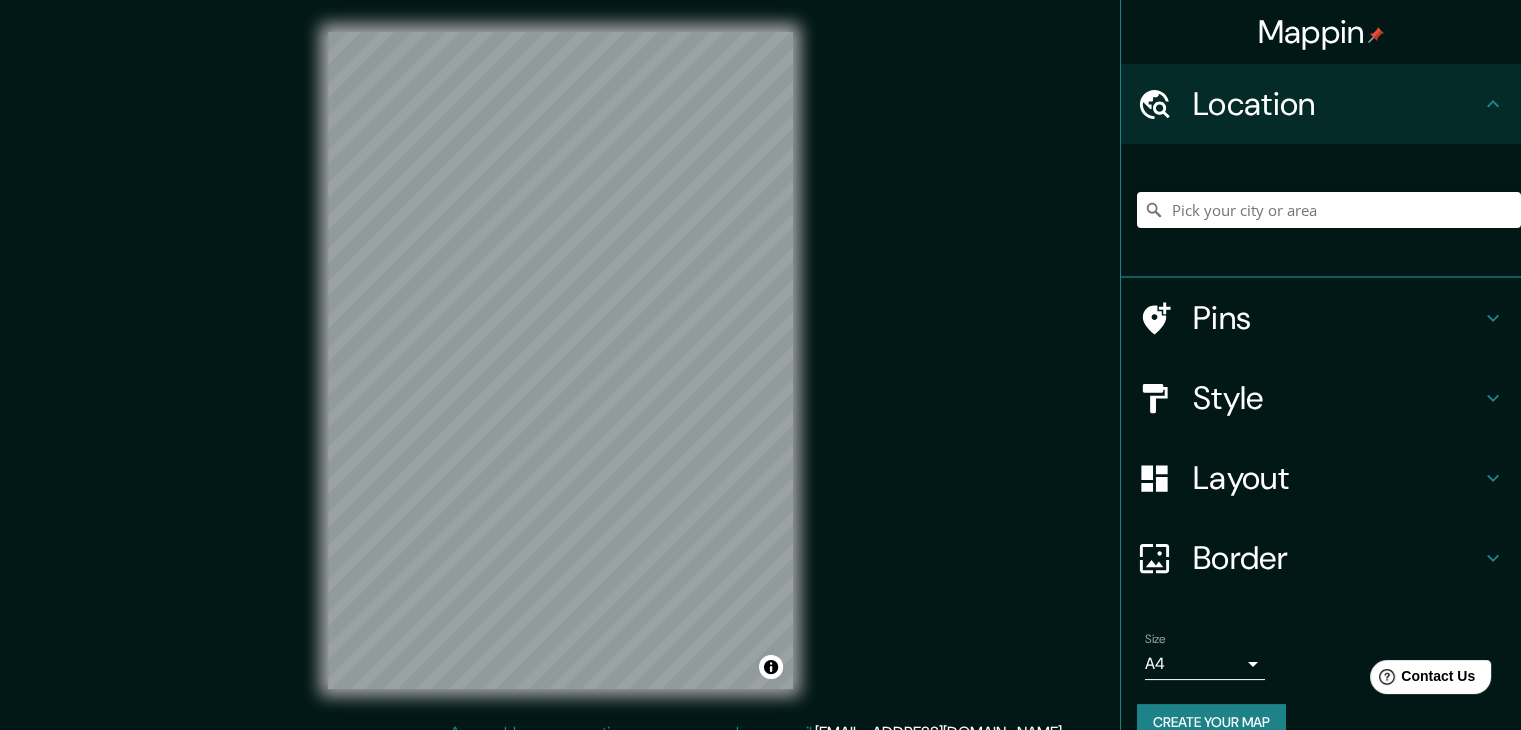 click on "Pins" at bounding box center (1321, 318) 